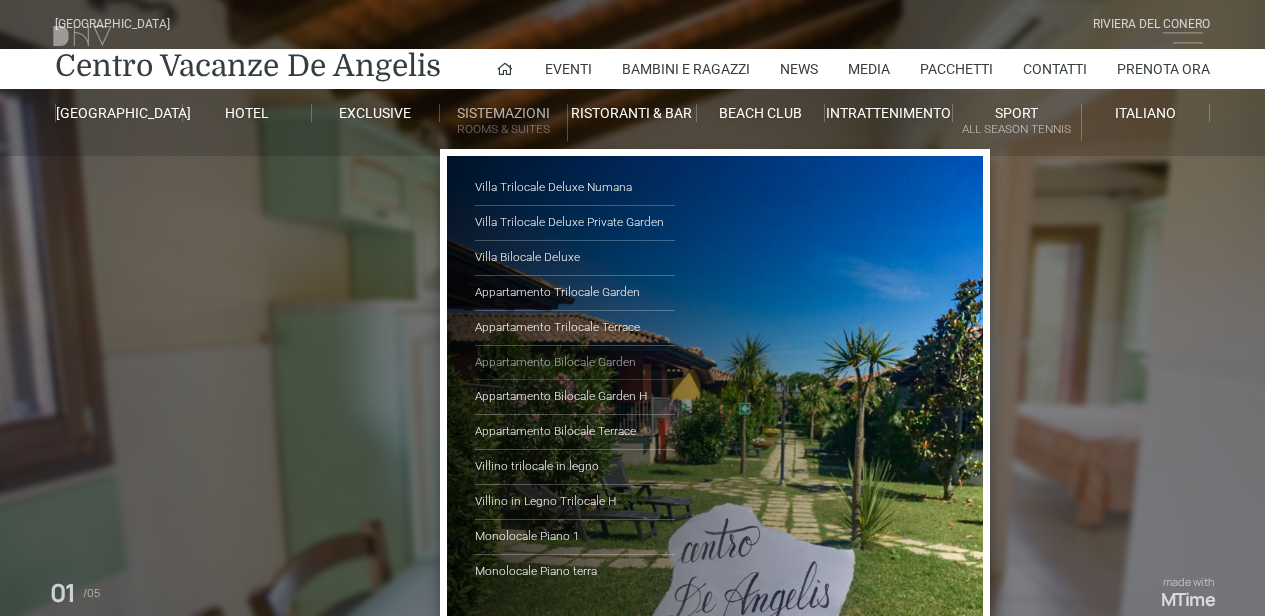 scroll, scrollTop: 0, scrollLeft: 0, axis: both 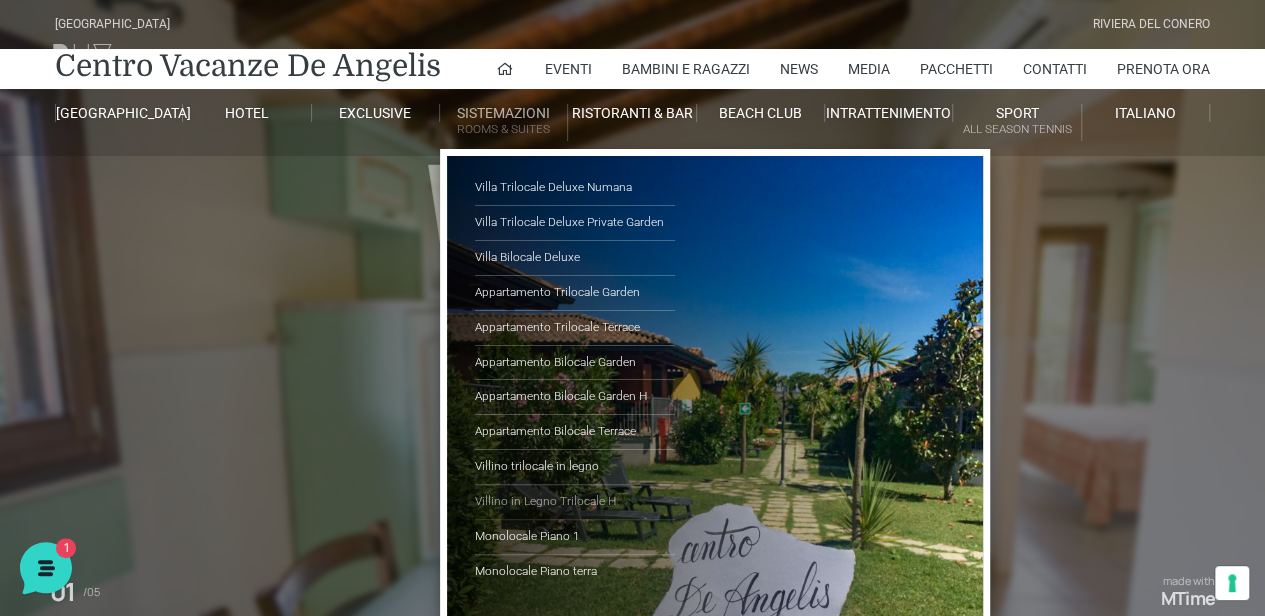 click on "Villino in Legno Trilocale H" at bounding box center [575, 502] 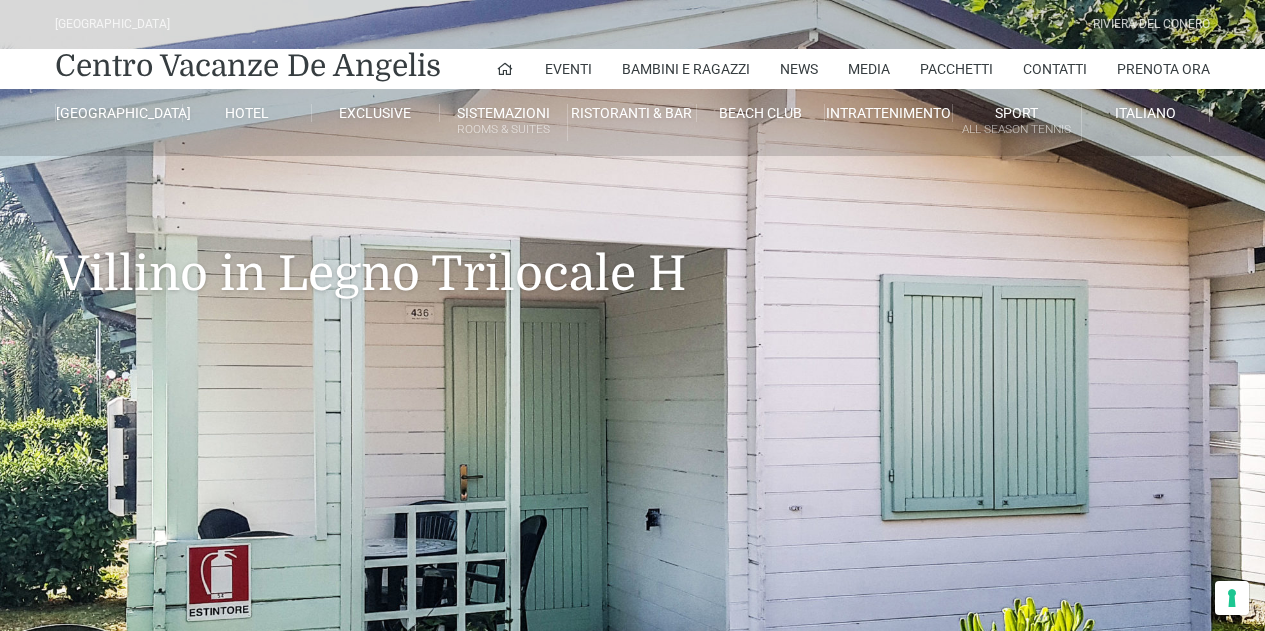 scroll, scrollTop: 0, scrollLeft: 0, axis: both 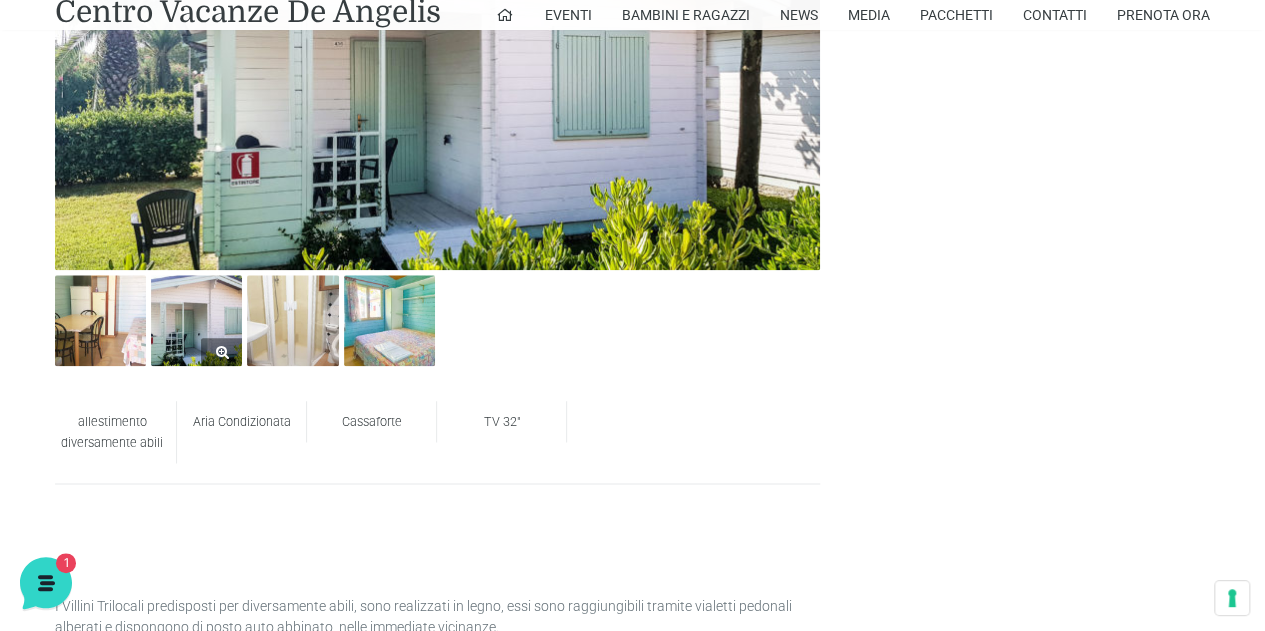click at bounding box center (196, 320) 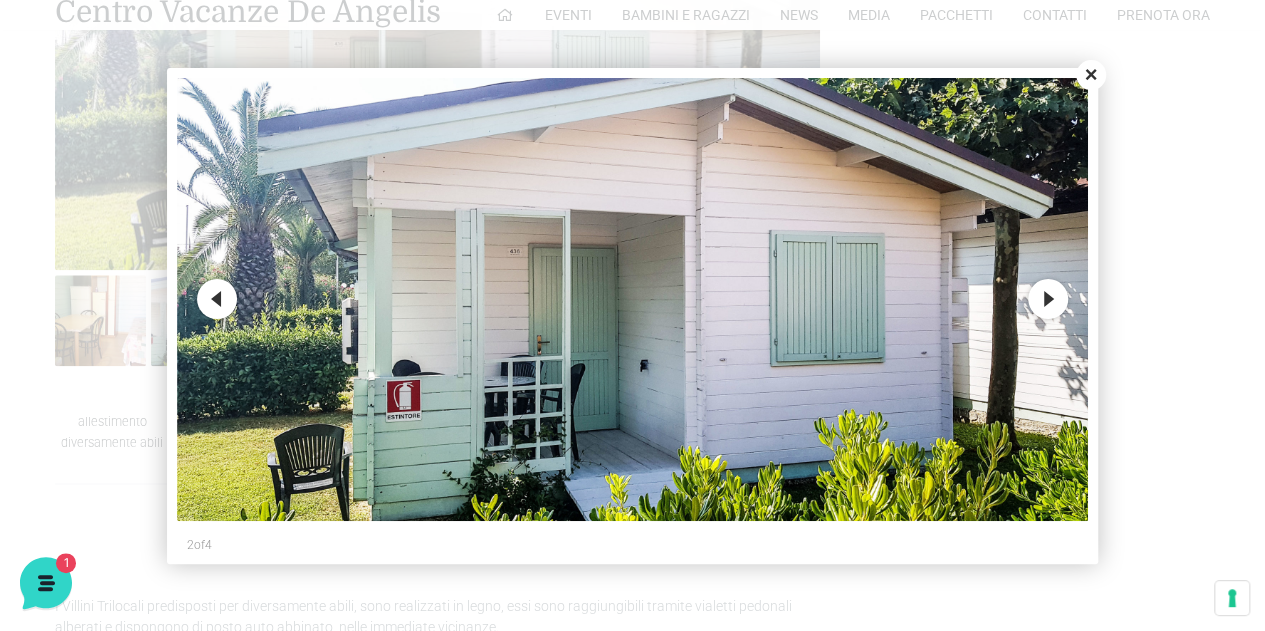 click on "Next" at bounding box center (1048, 299) 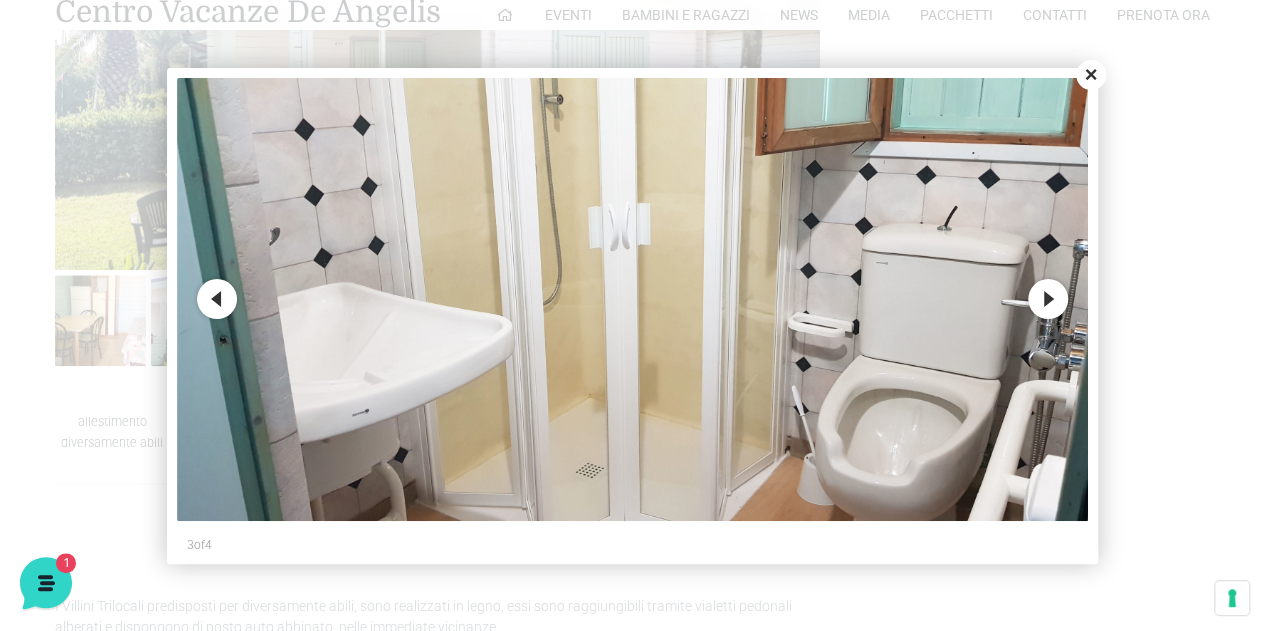 click on "Next" at bounding box center [1048, 299] 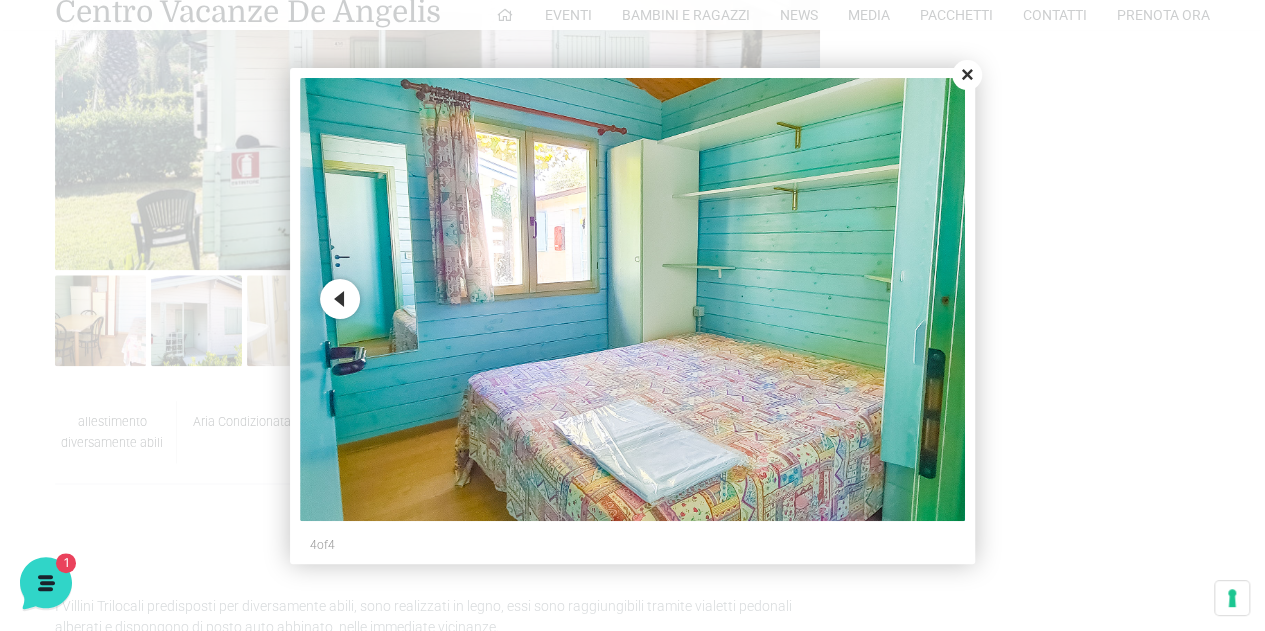 click at bounding box center (632, 315) 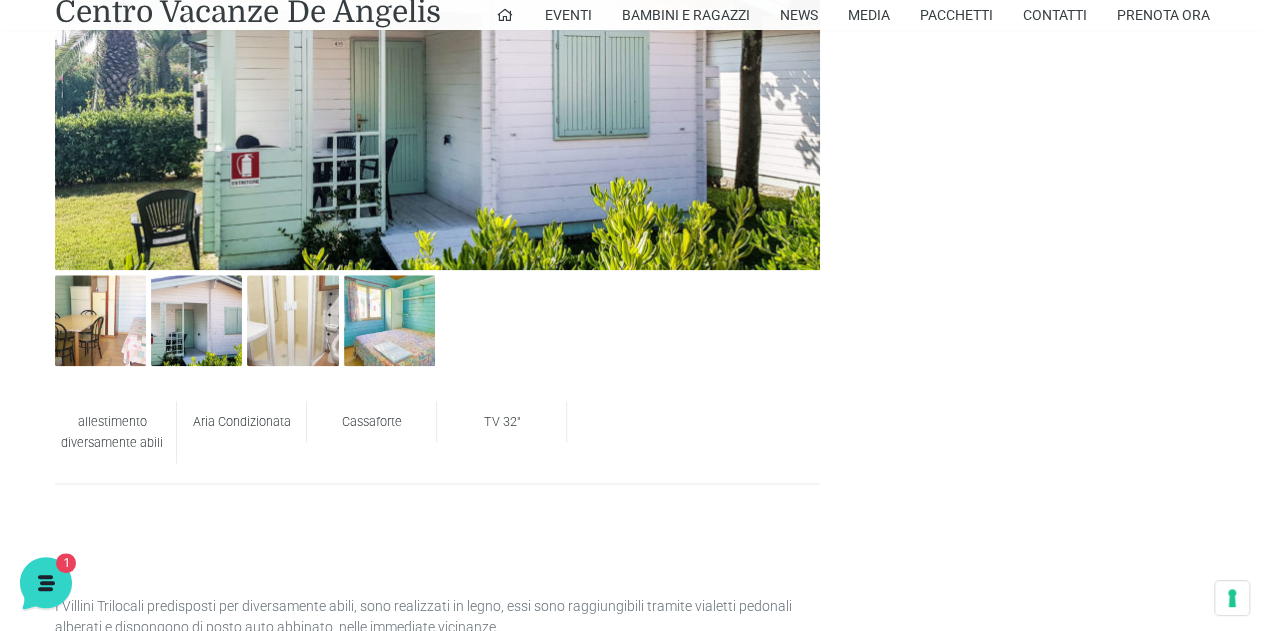 click on "allestimento diversamente abili
Aria Condizionata
Cassaforte
TV 32"
I Villini Trilocali predisposti per diversamente abili, sono realizzati in legno, essi sono raggiungibili tramite vialetti pedonali alberati e dispongono di posto auto abbinato, nelle immediate vicinanze.
Sentirsi in vacanza, questa è la sensazione appena entrati nei Villini Trilocali in Legno. I villini trilocali in legno sono la soluzione ideale per vivere in piena armonia e libertà l’esperienza al Centro Vacanze Resort.
Il Villino Trilocale in Legno è sviluppato nei suoi 36mq su un unico piano, maturato dell’esperienza nel settore dedicato al soggiorno in piena armonia e relax, in coppia o con tutta la famiglia.
Completano le dotazioni dei Villini Trilocali Legno Tv LCD 32 pollici, cassaforte laptop e climatizzatore." at bounding box center (633, 613) 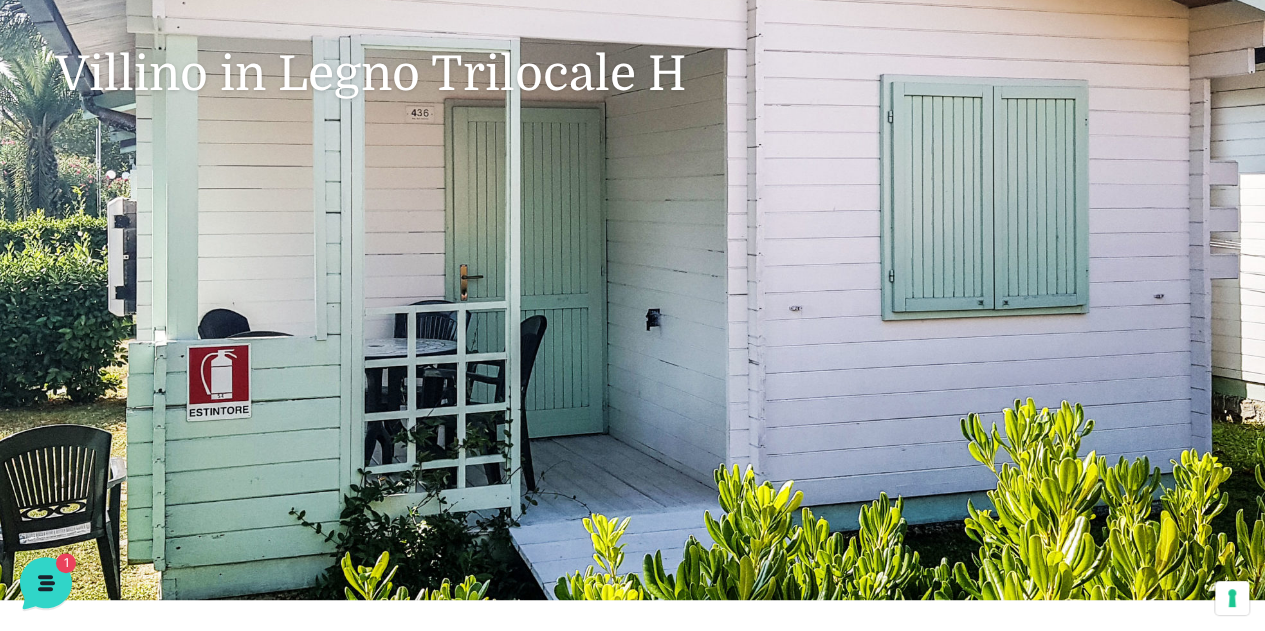 scroll, scrollTop: 18, scrollLeft: 0, axis: vertical 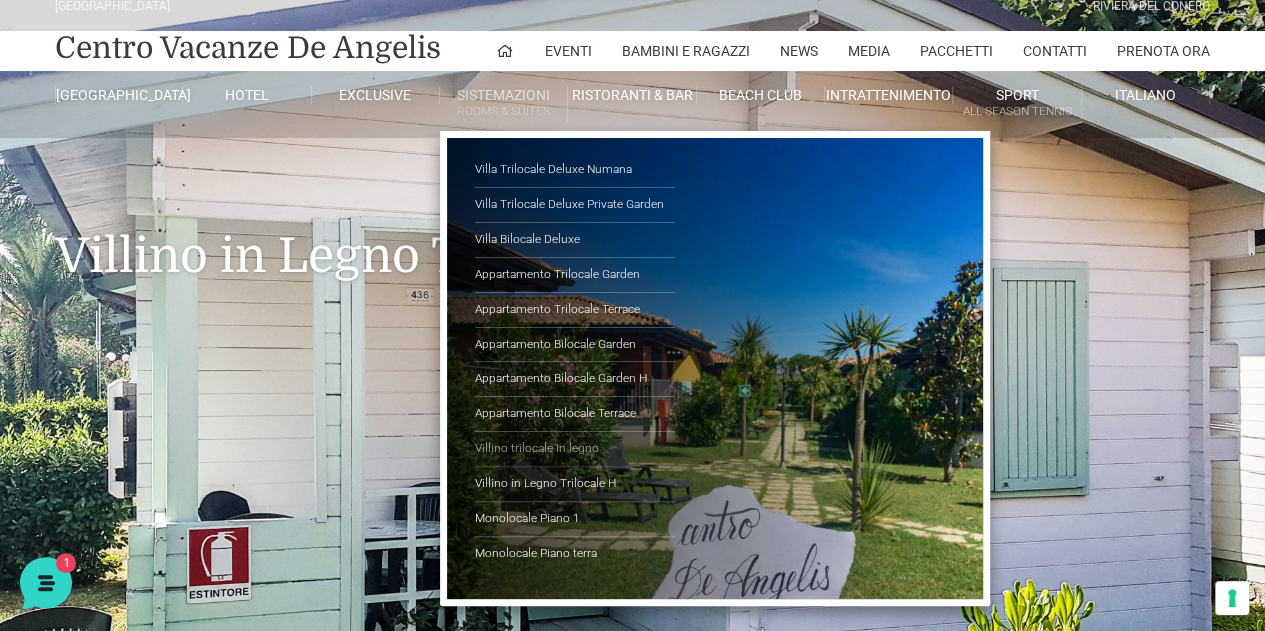 click on "Villino trilocale in legno" at bounding box center (575, 449) 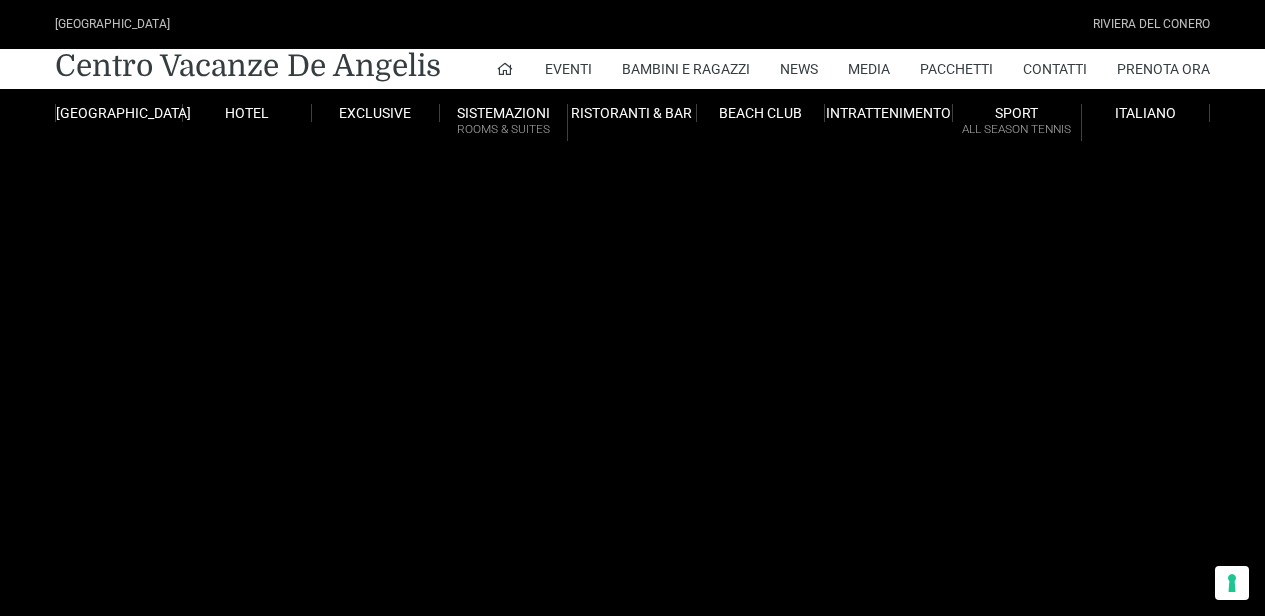 scroll, scrollTop: 0, scrollLeft: 0, axis: both 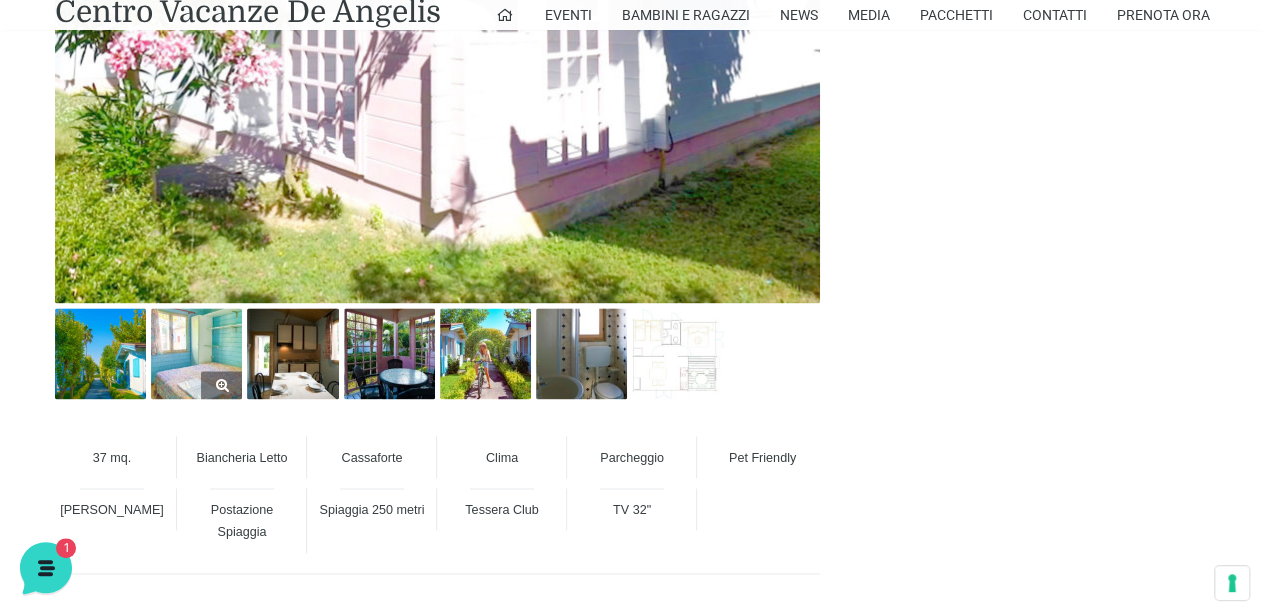 click at bounding box center (196, 353) 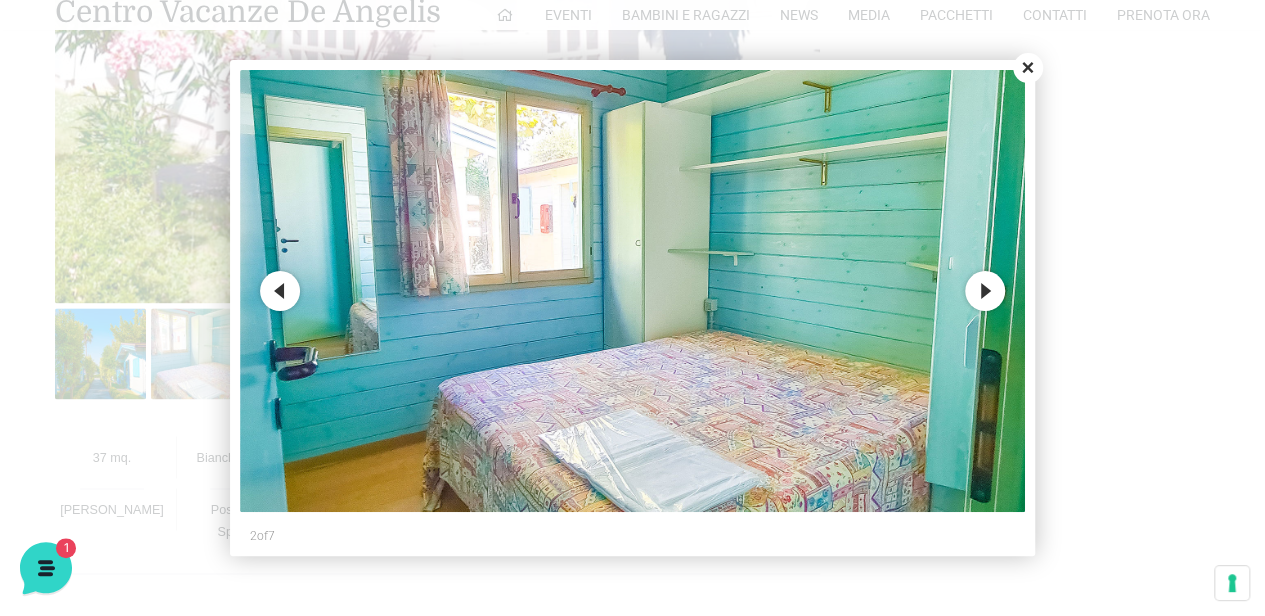click on "Next" at bounding box center (985, 291) 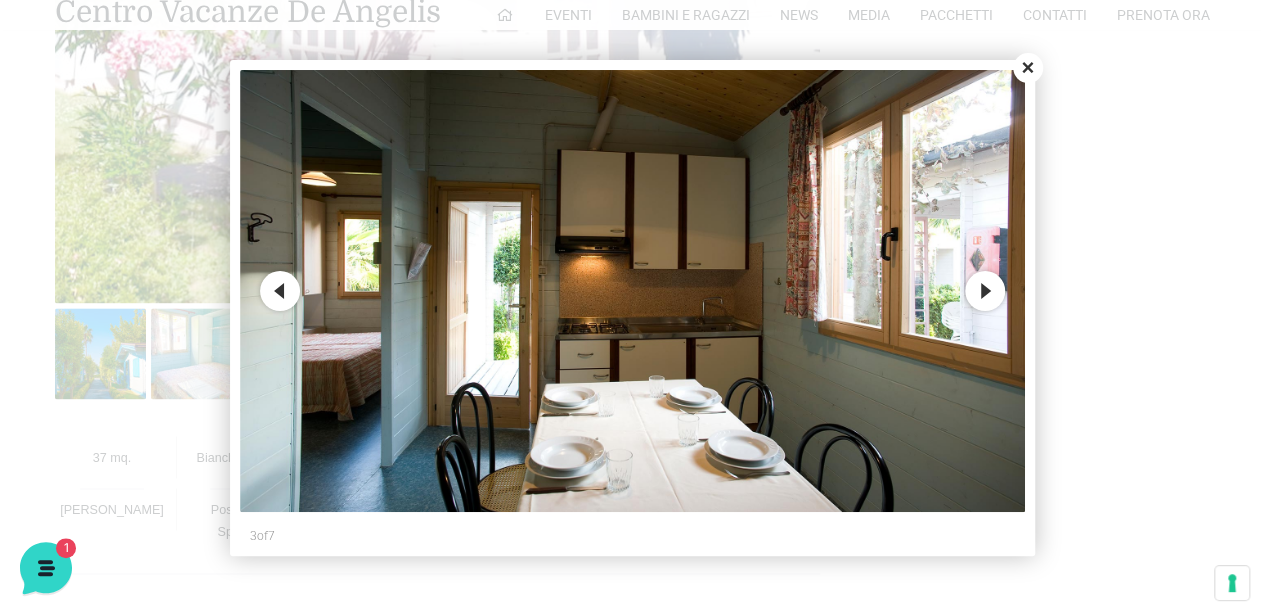 click on "Next" at bounding box center (985, 291) 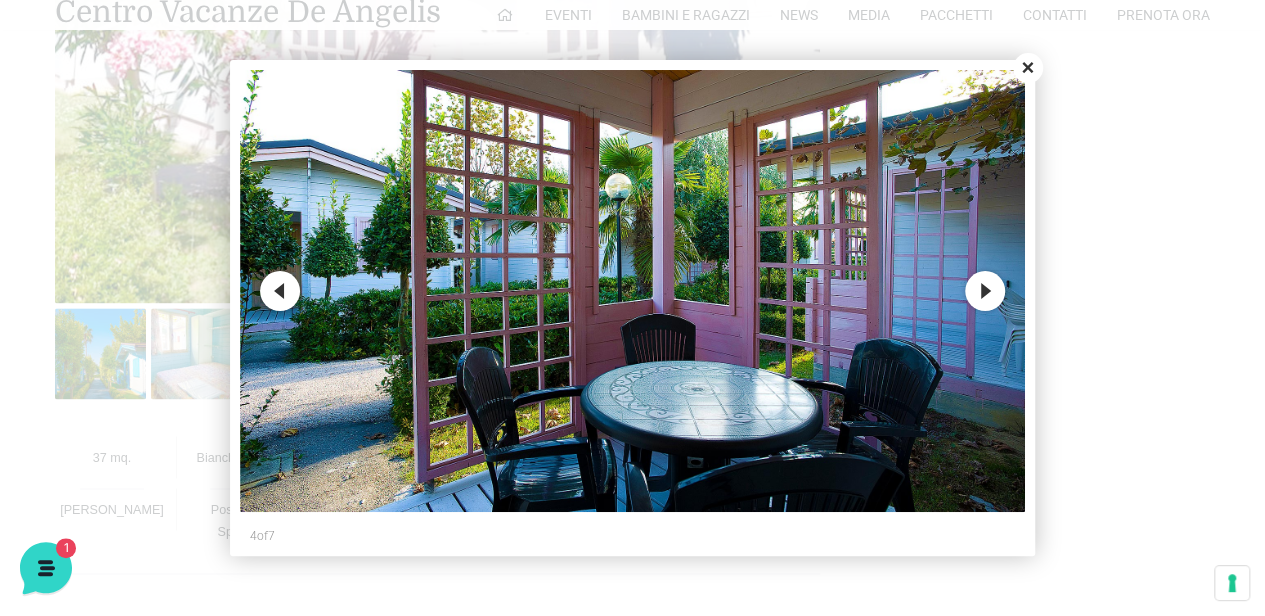 click on "Next" at bounding box center (985, 291) 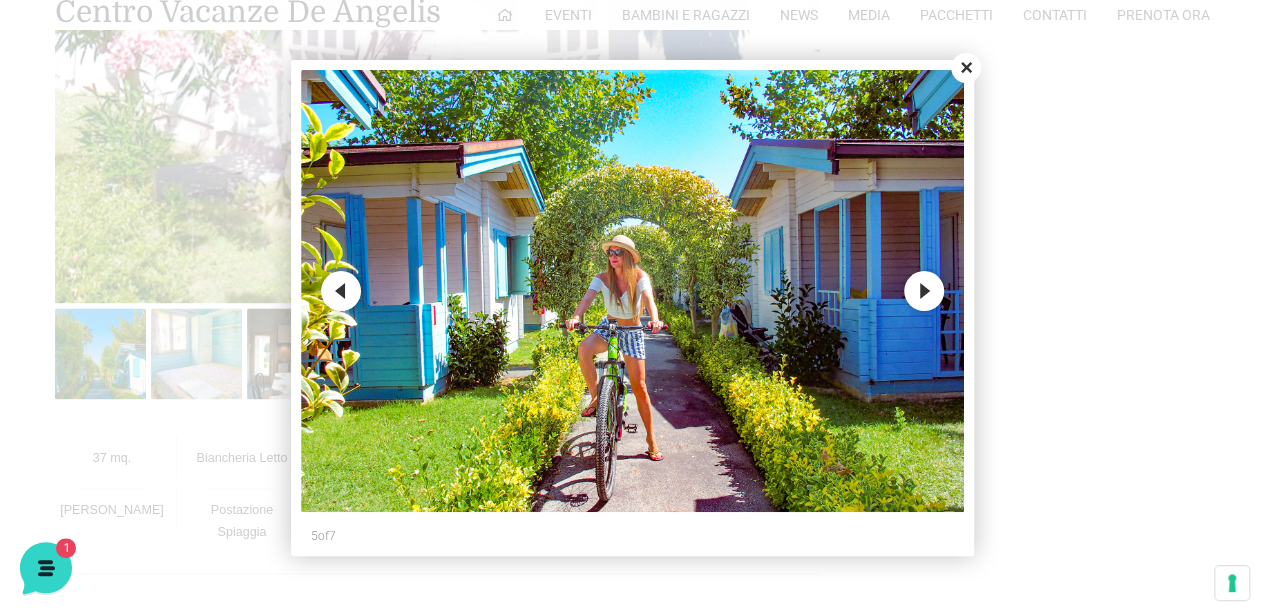 click on "Next" at bounding box center (924, 291) 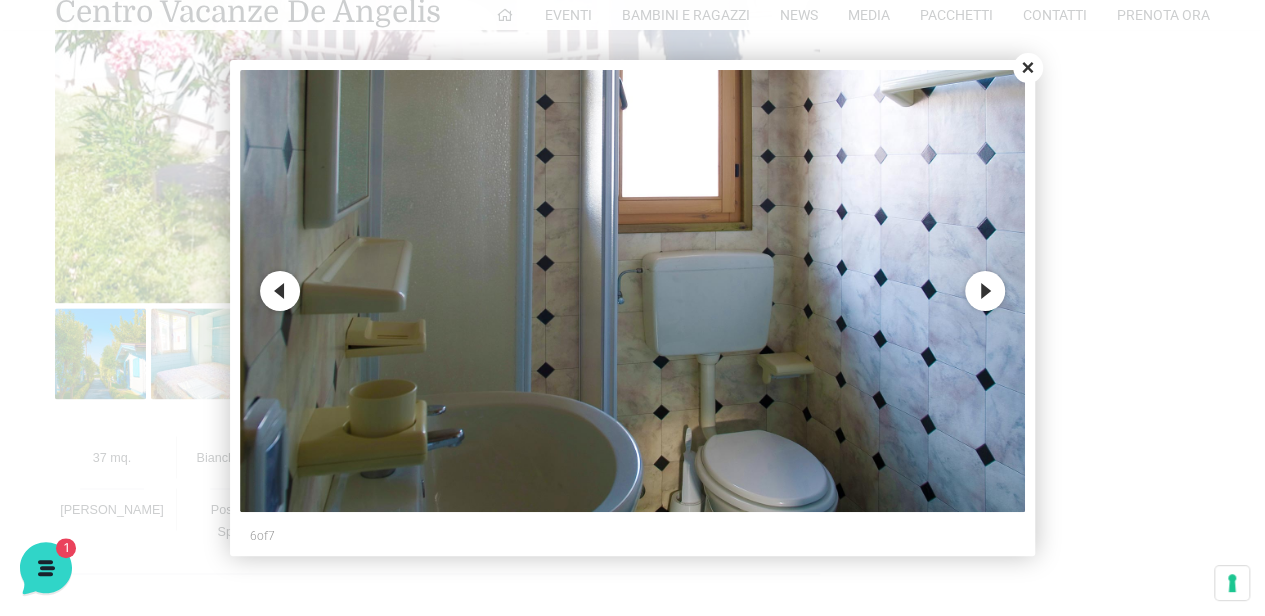 click on "Next" at bounding box center (985, 291) 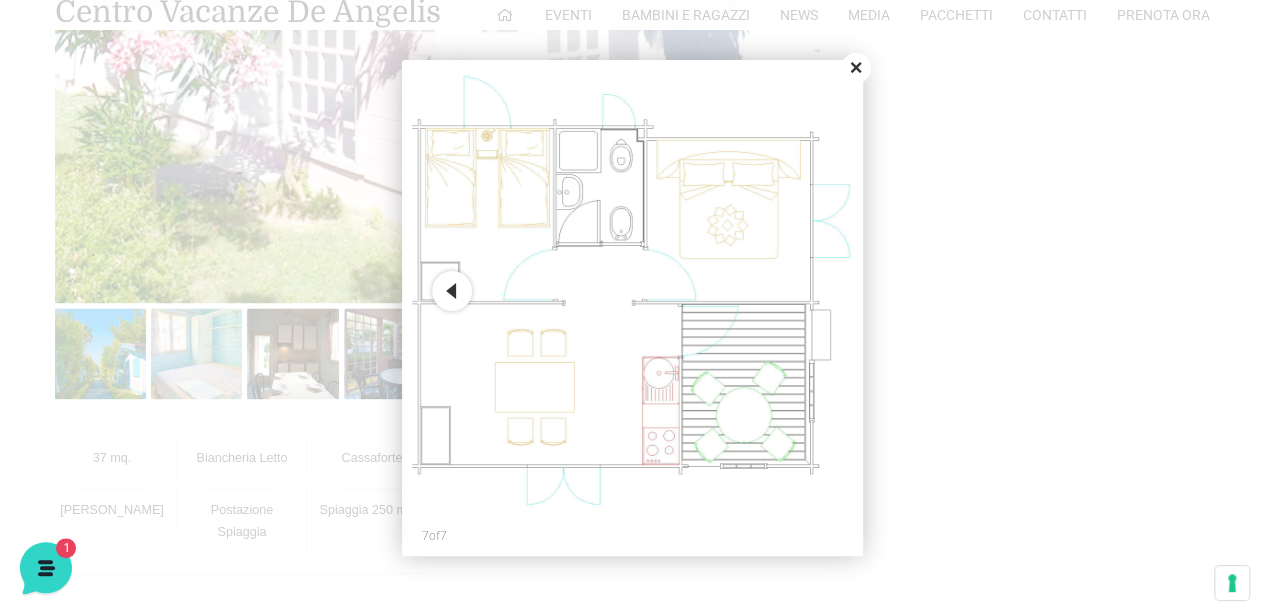 click on "Close" at bounding box center [856, 68] 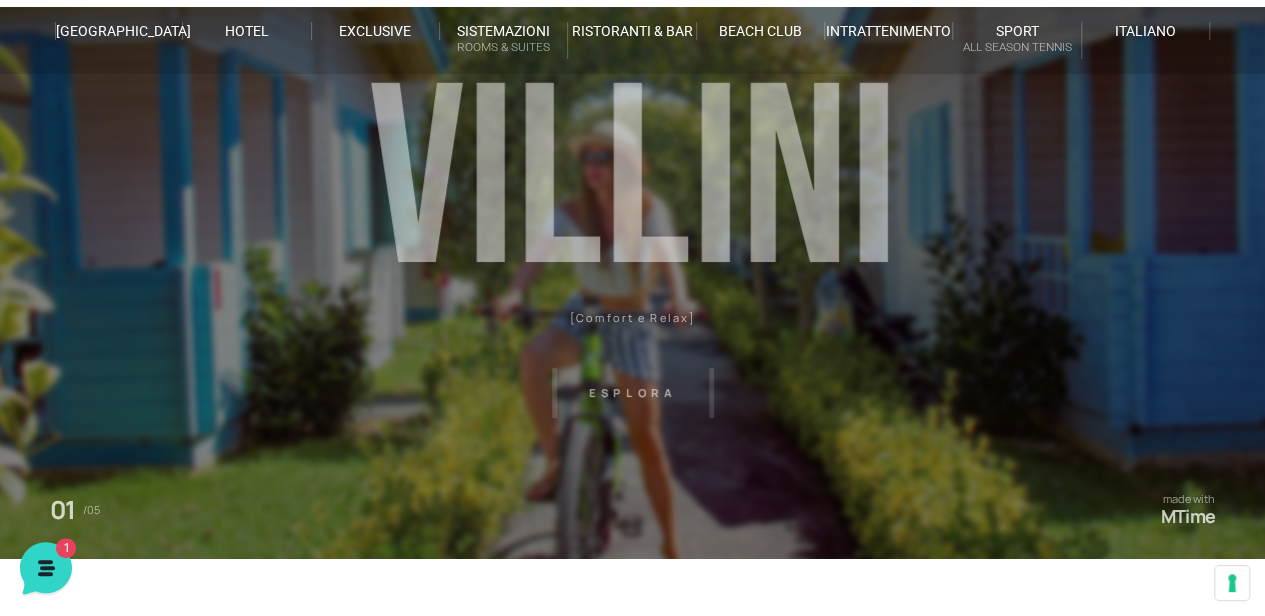 scroll, scrollTop: 0, scrollLeft: 0, axis: both 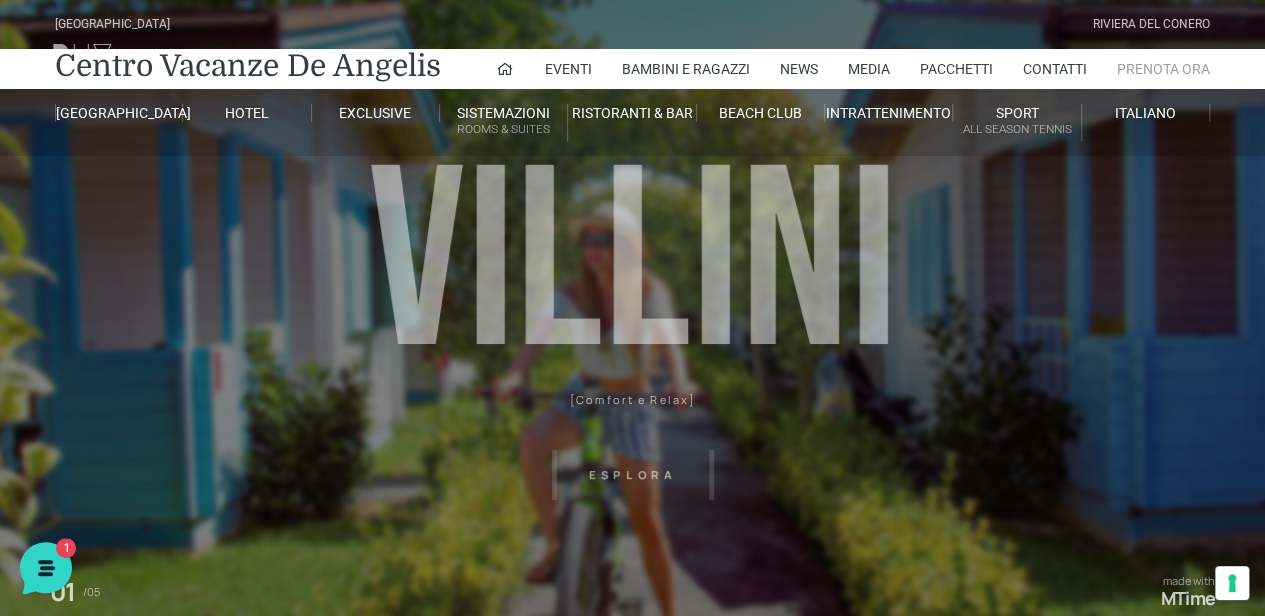 click on "Prenota Ora" at bounding box center (1163, 69) 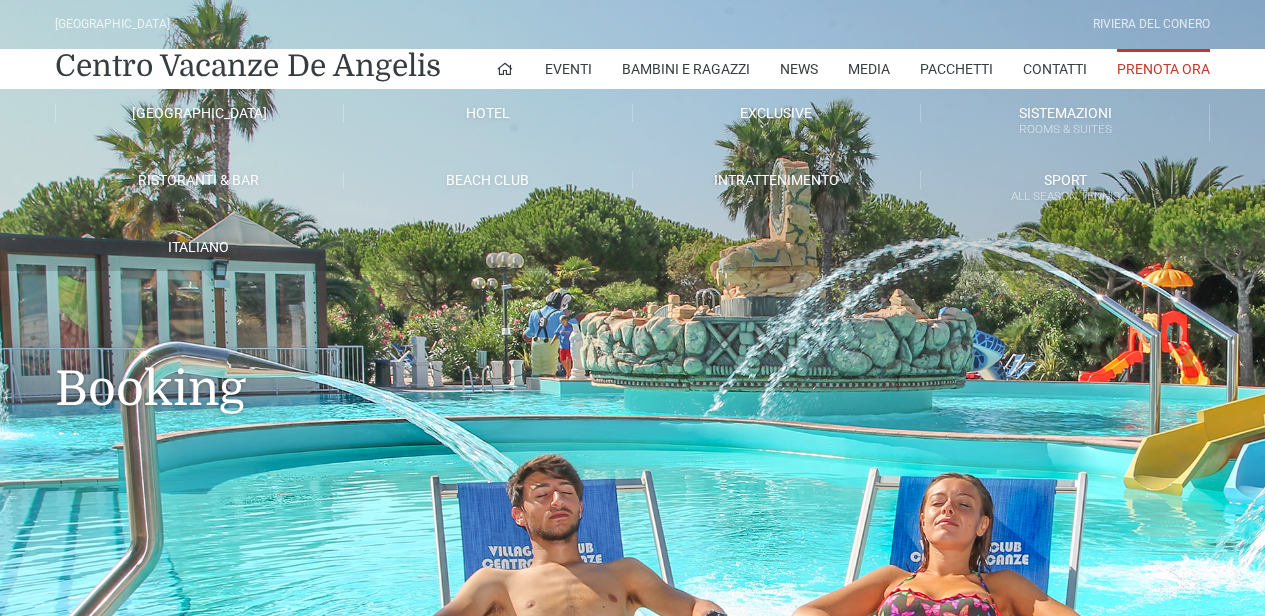 scroll, scrollTop: 0, scrollLeft: 0, axis: both 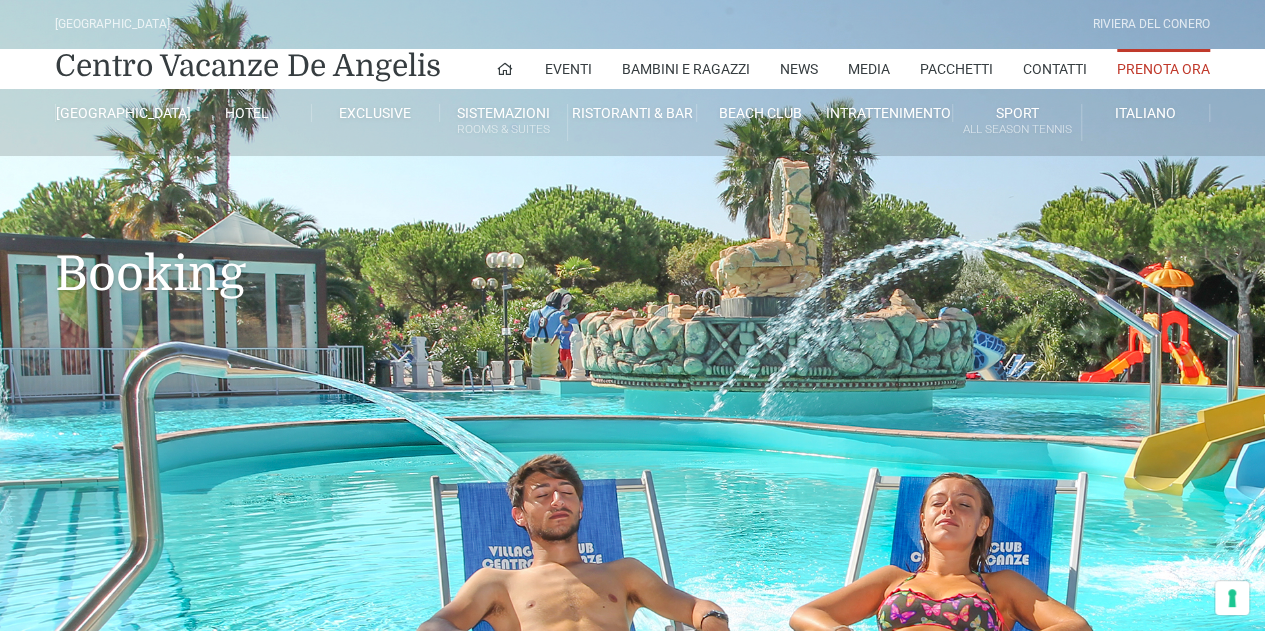 type on "[DATE]" 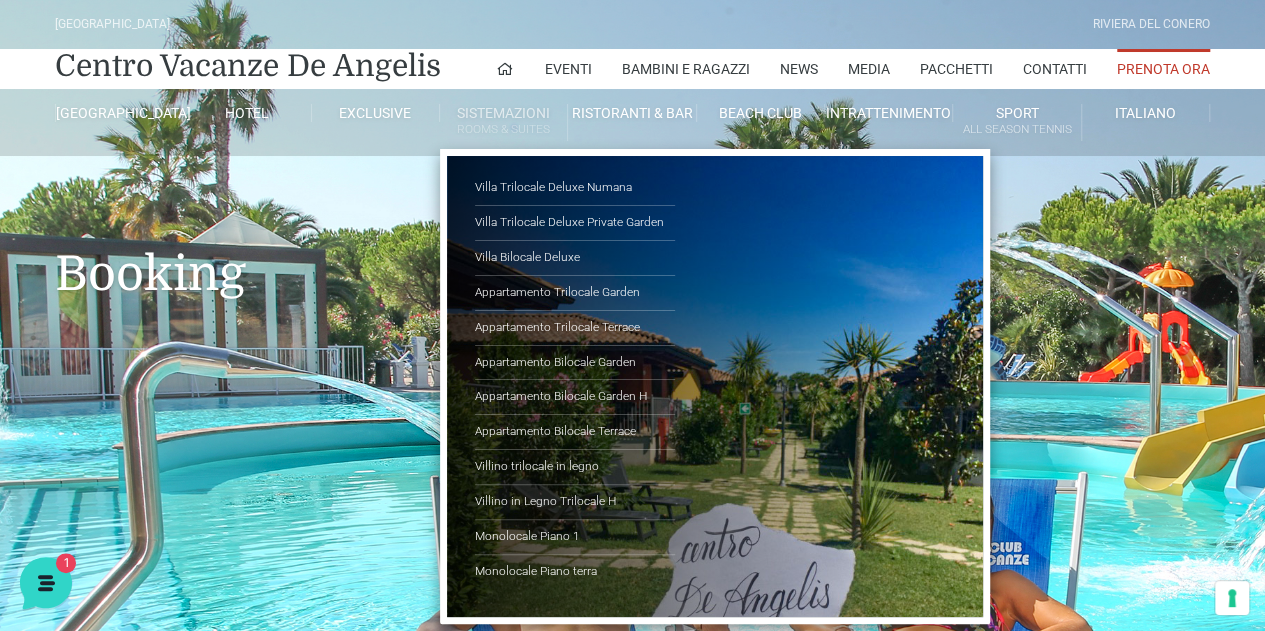 scroll, scrollTop: 0, scrollLeft: 0, axis: both 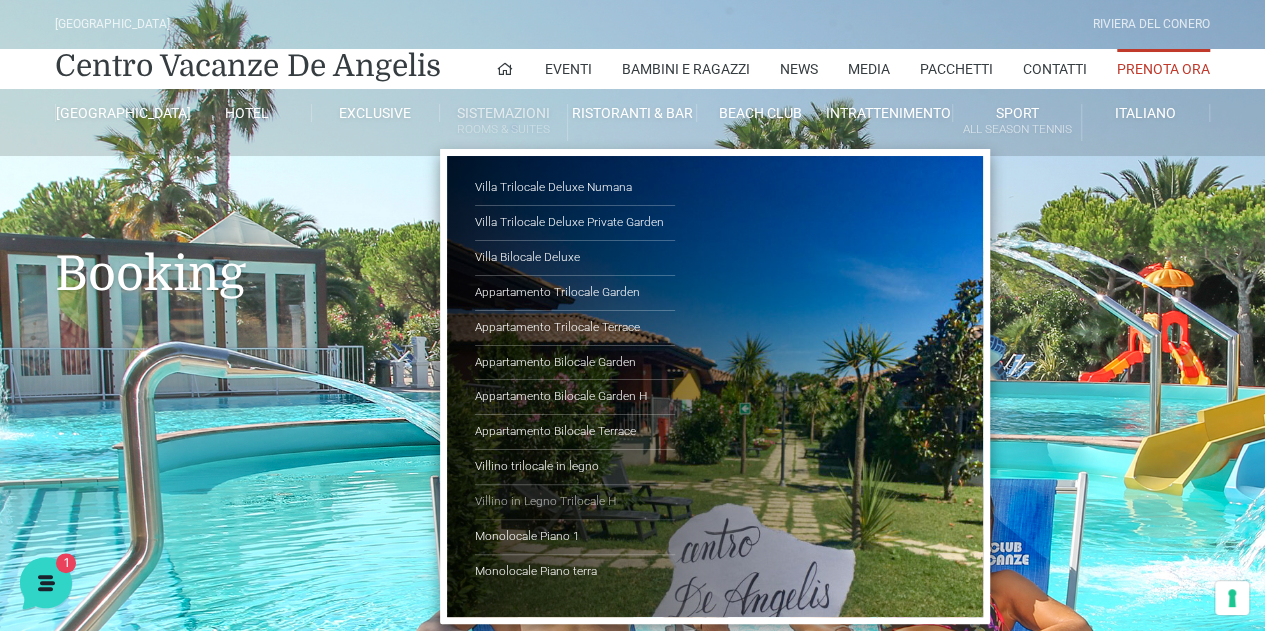click on "Villino in Legno Trilocale H" at bounding box center [575, 502] 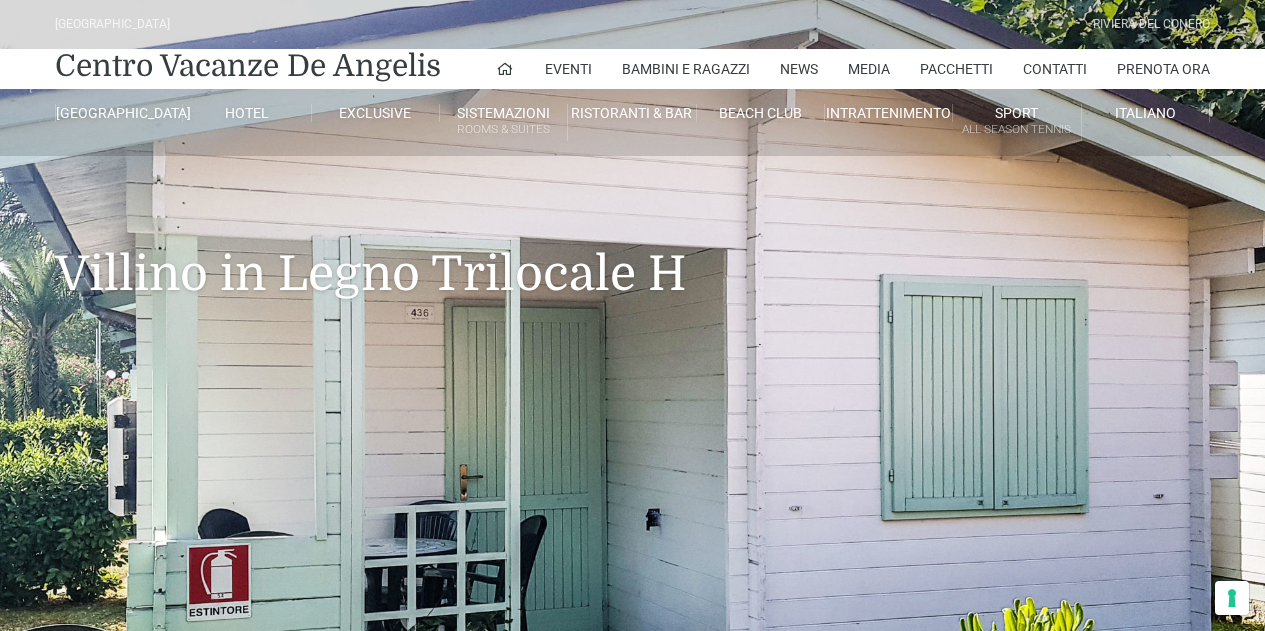 scroll, scrollTop: 0, scrollLeft: 0, axis: both 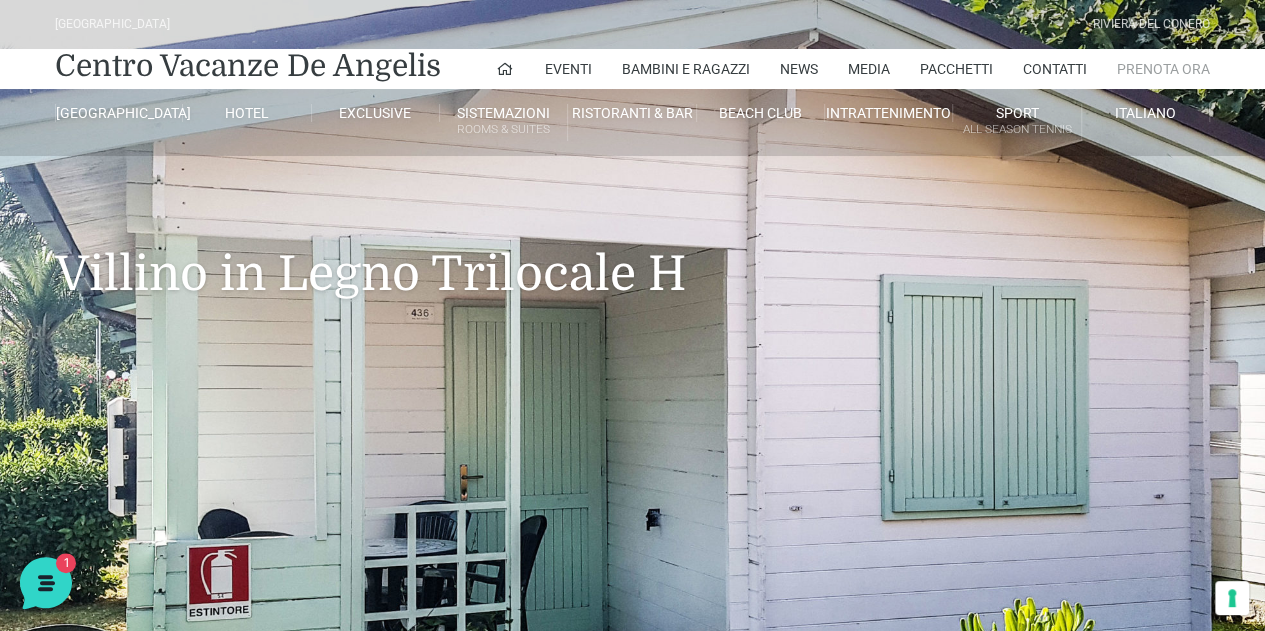 click on "Prenota Ora" at bounding box center (1163, 69) 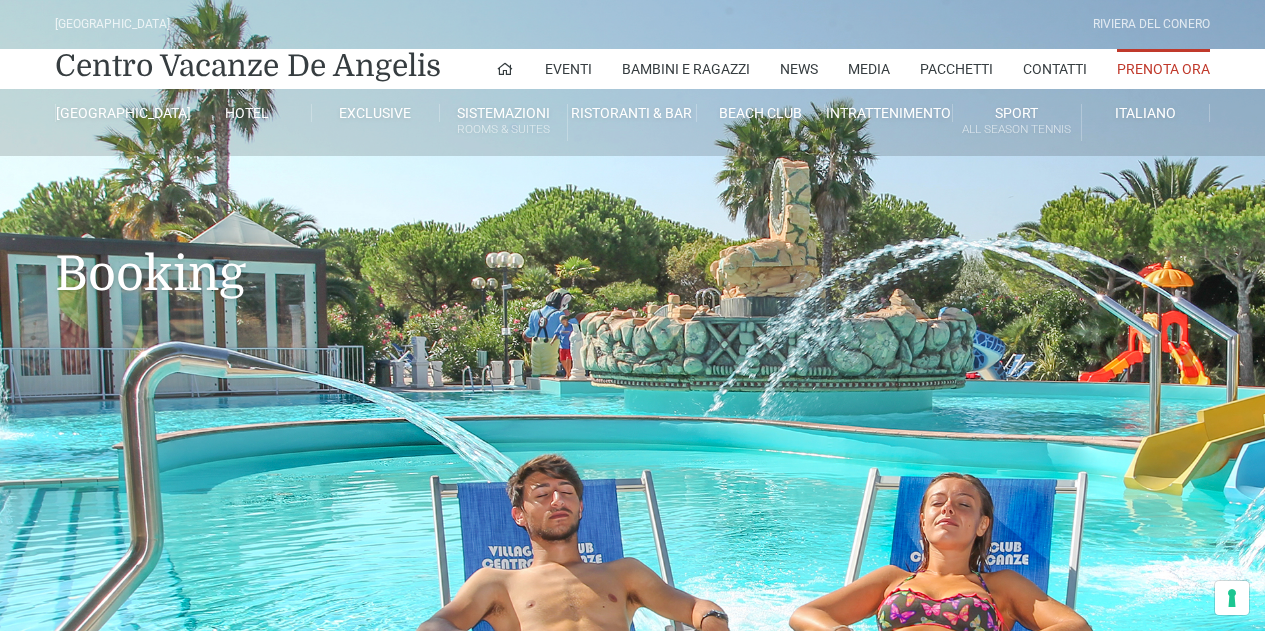 scroll, scrollTop: 0, scrollLeft: 0, axis: both 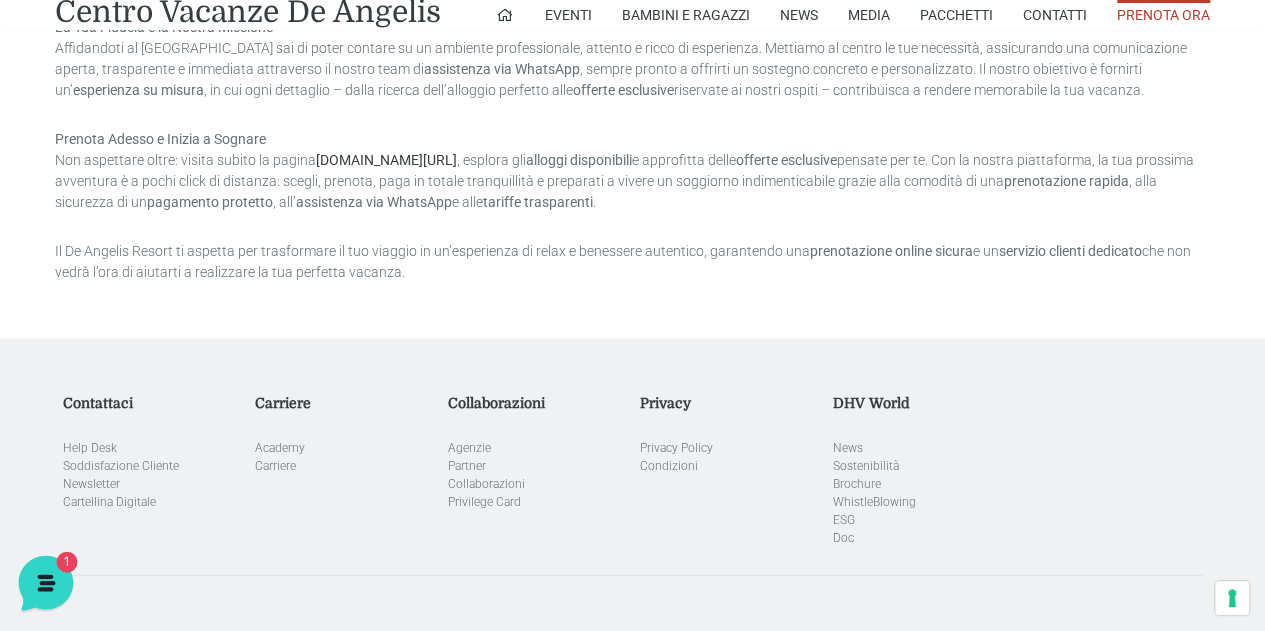 click 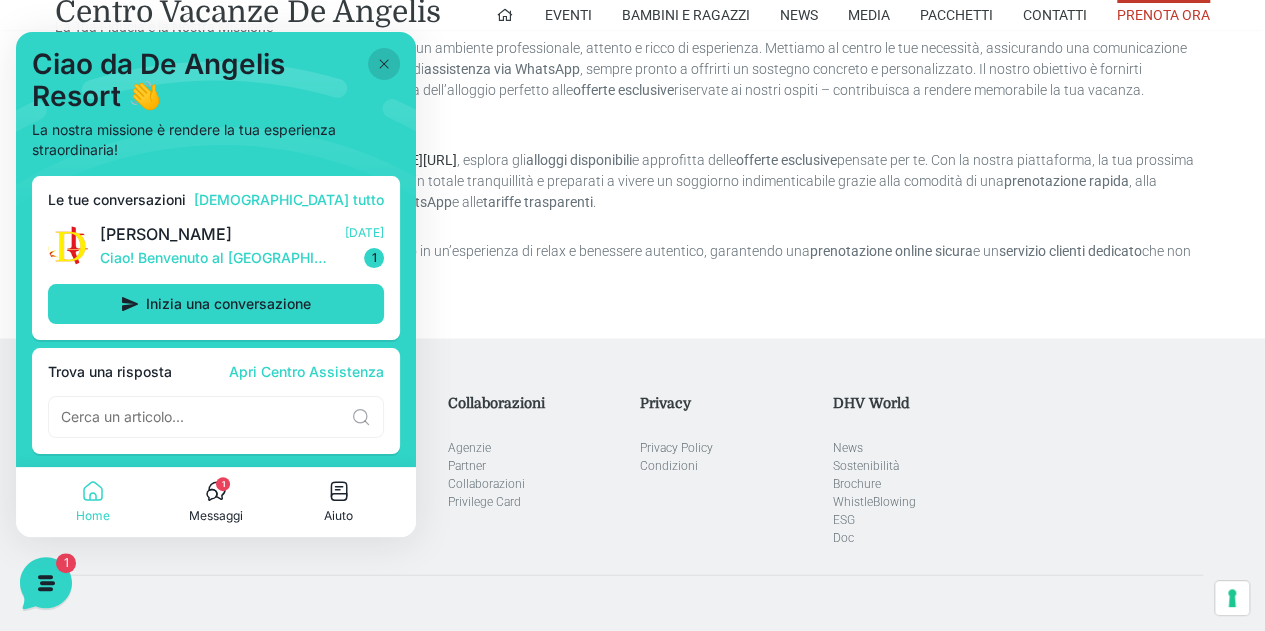 click 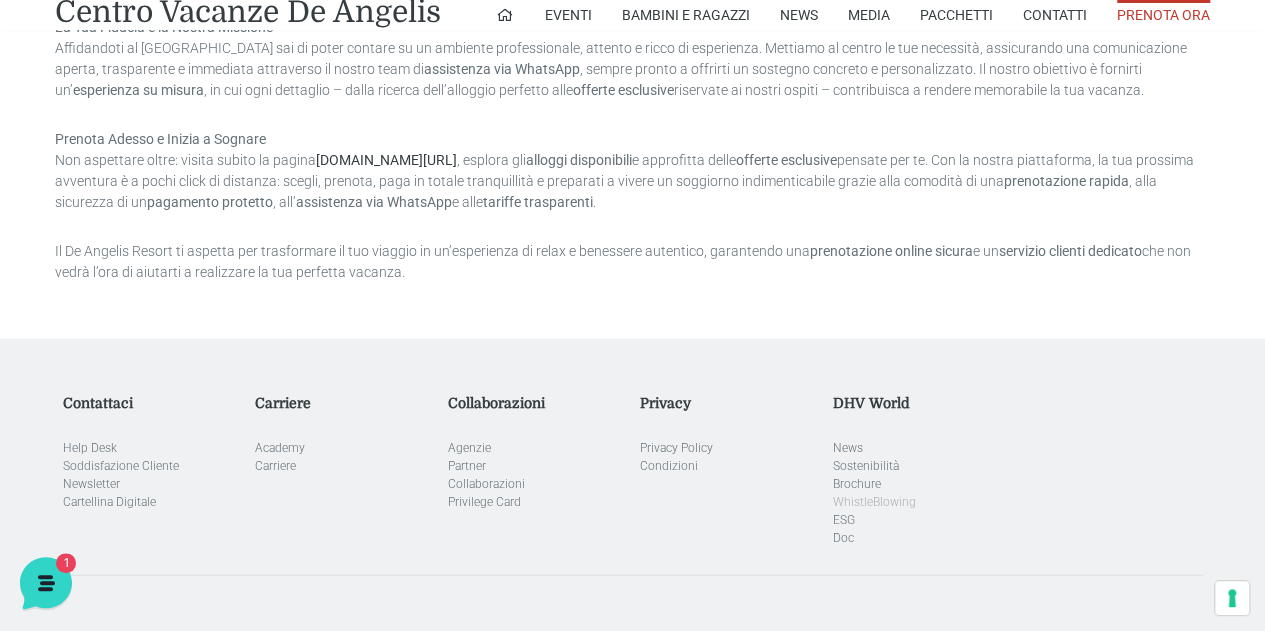 scroll, scrollTop: 1500, scrollLeft: 0, axis: vertical 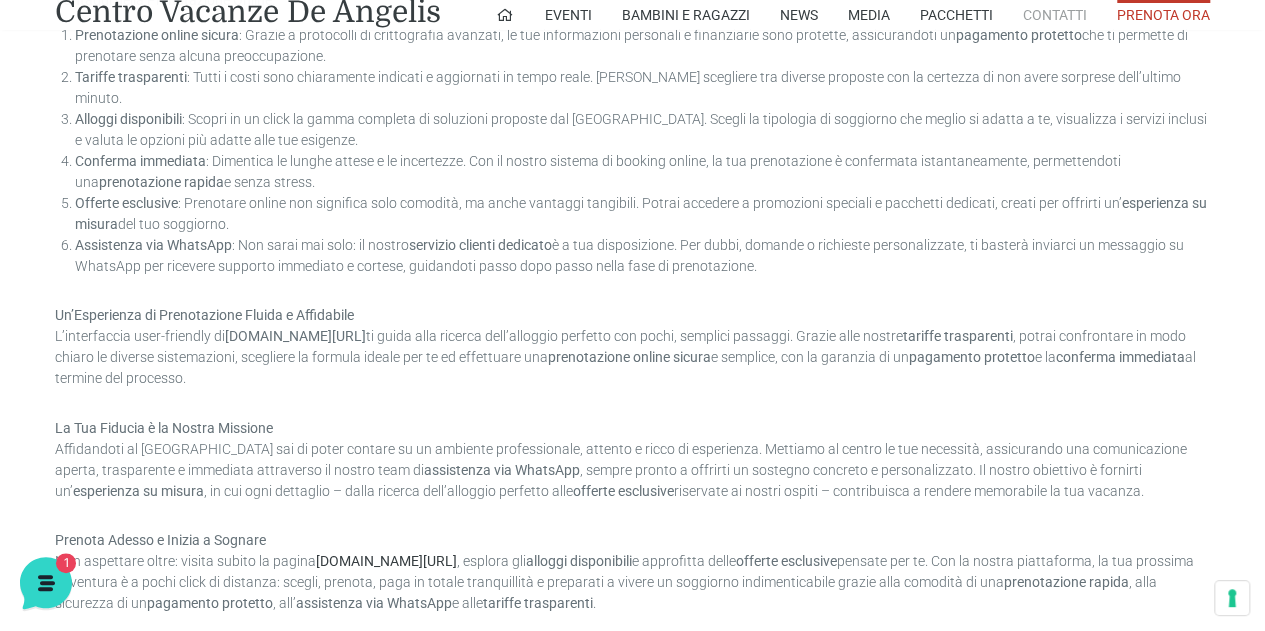 click on "Contatti" at bounding box center [1055, 15] 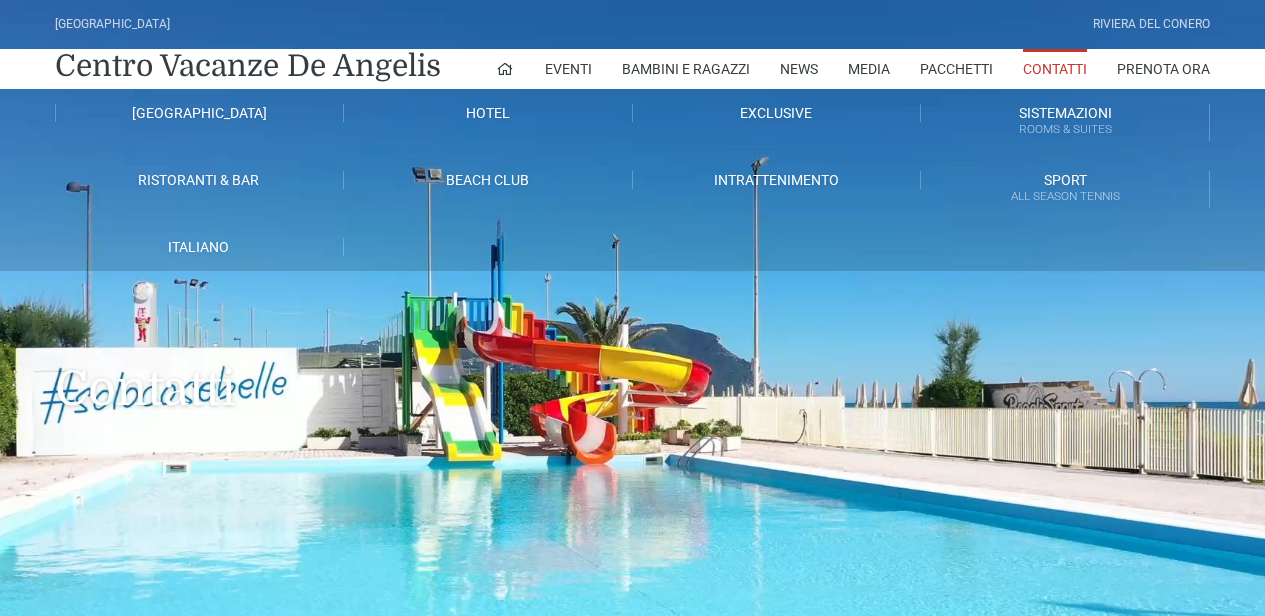 scroll, scrollTop: 0, scrollLeft: 0, axis: both 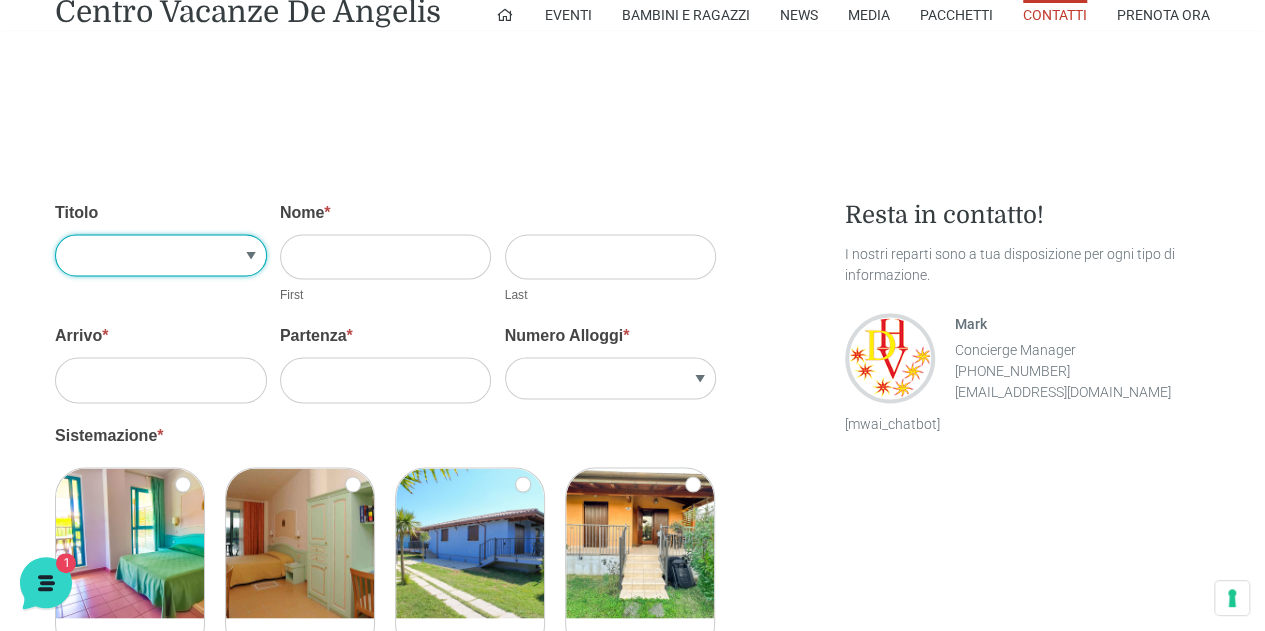 click on "Sig.re Sig.ra" at bounding box center [161, 255] 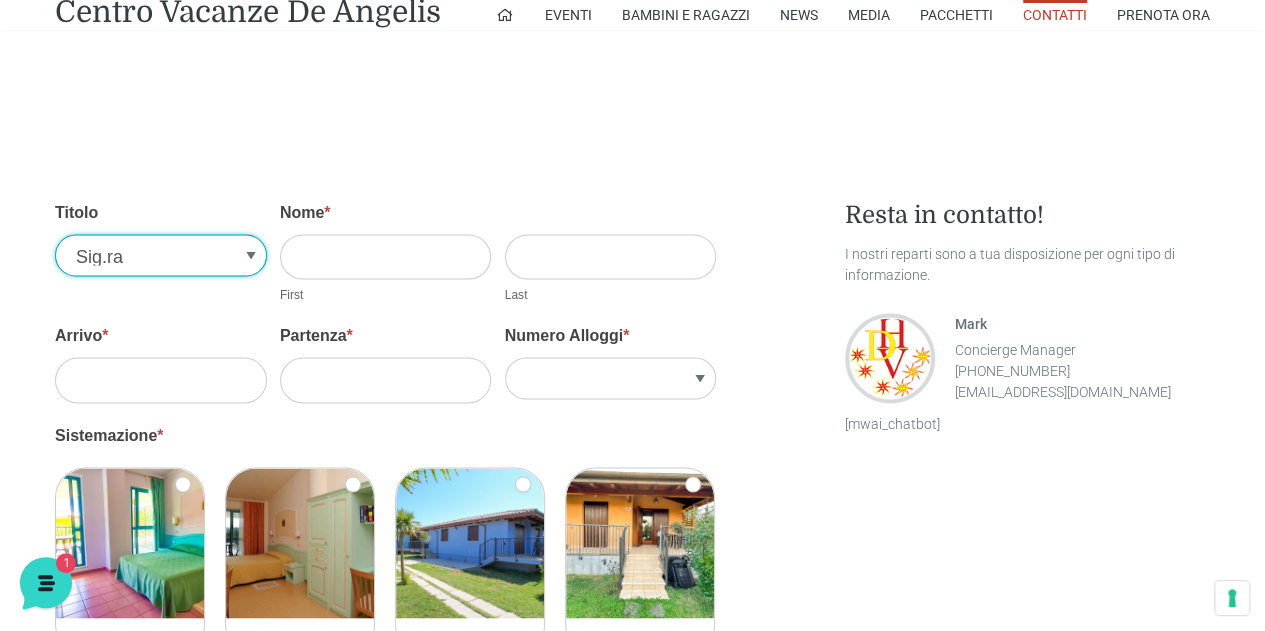 click on "Sig.re Sig.ra" at bounding box center [161, 255] 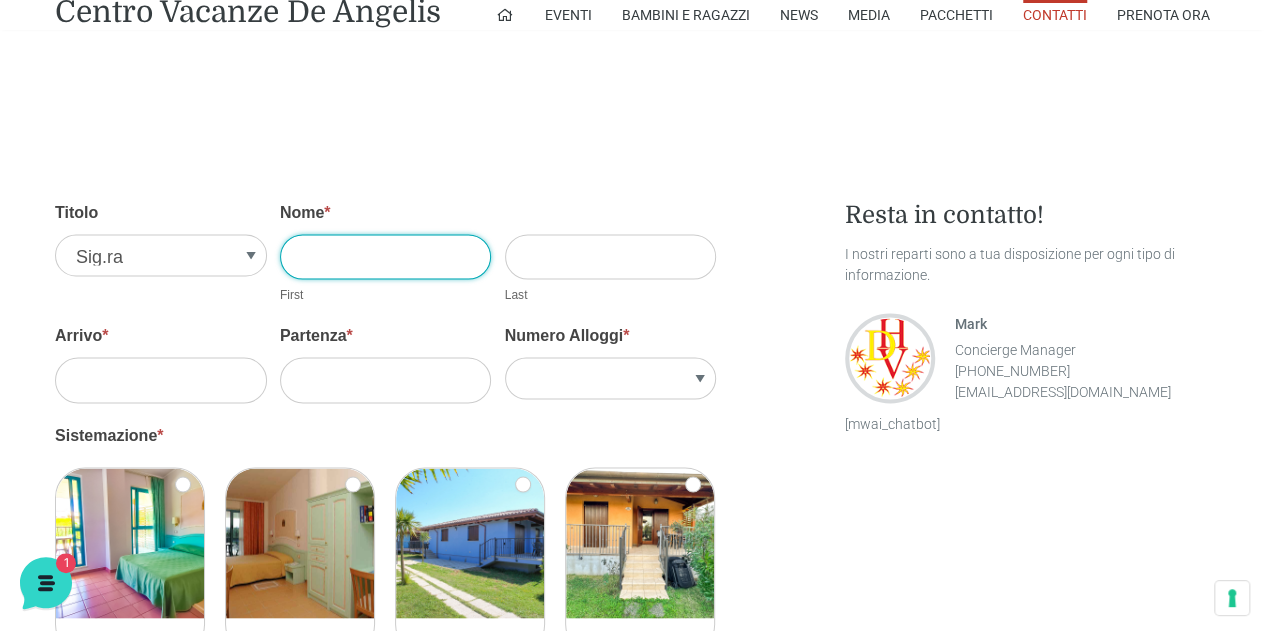 click on "Nome
*" at bounding box center [386, 256] 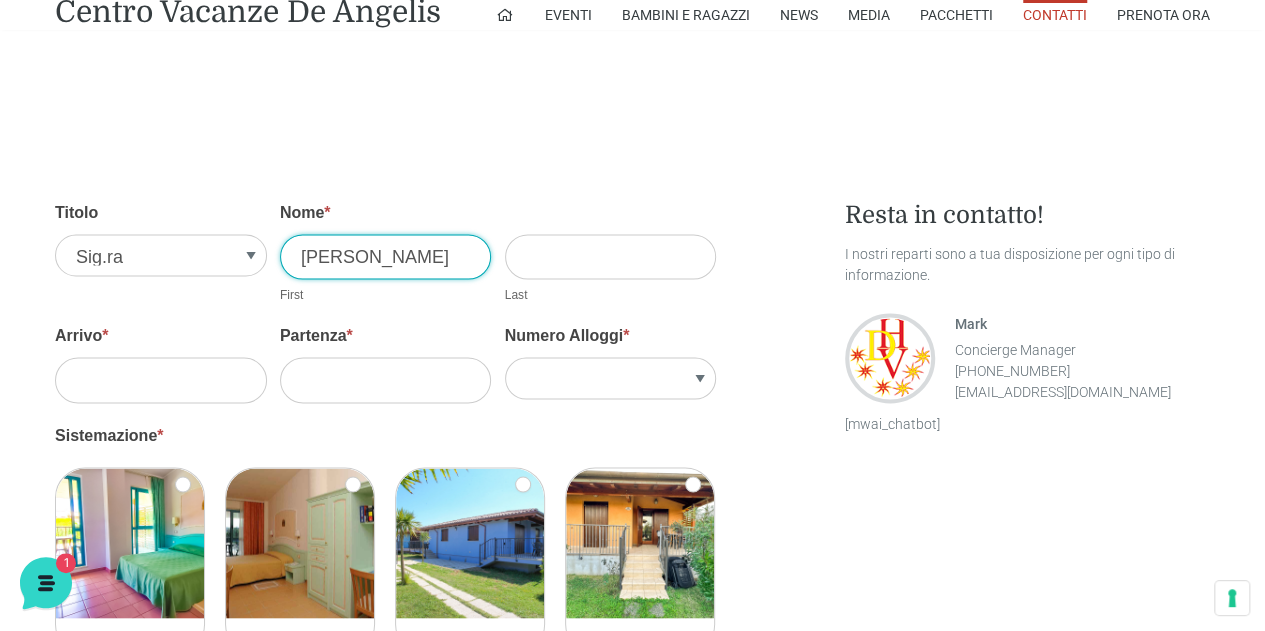 type on "francesca" 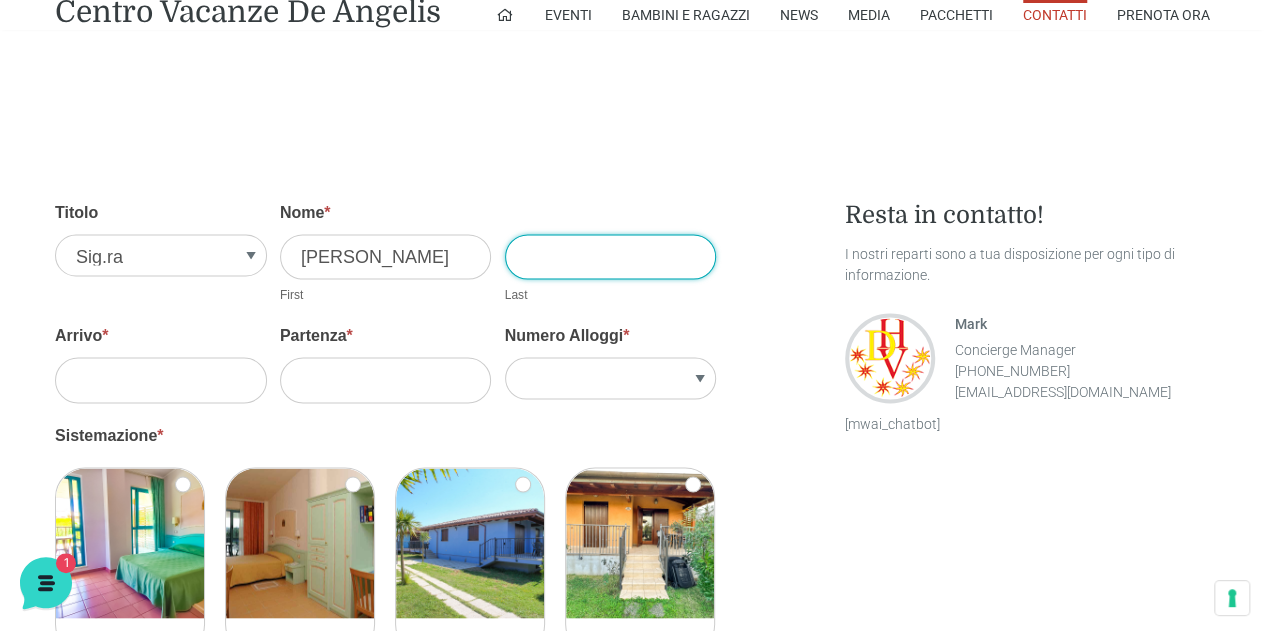 click on "Cognome
*" at bounding box center [611, 256] 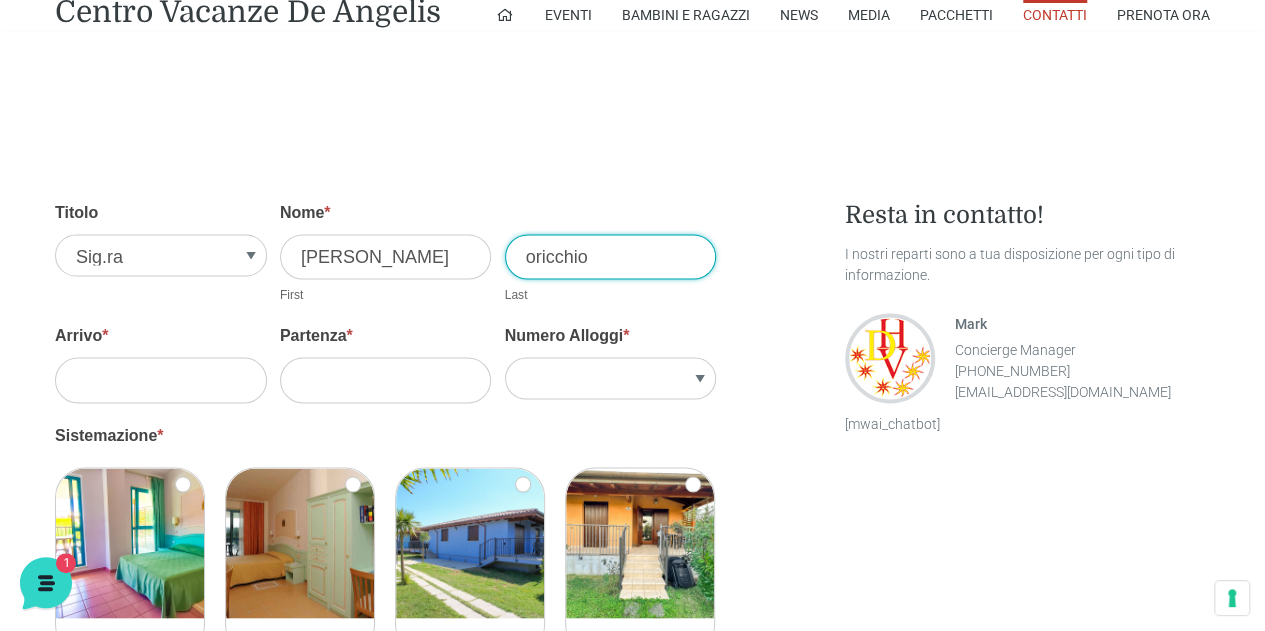 type on "oricchio" 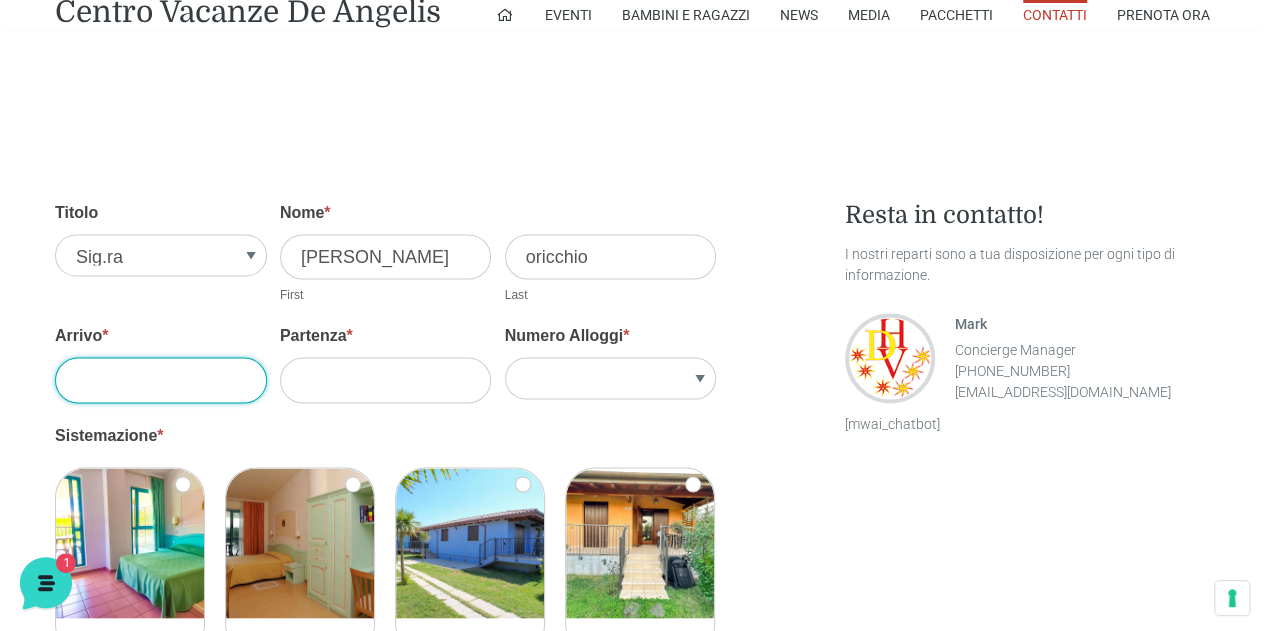 click on "Arrivo
*" at bounding box center [161, 379] 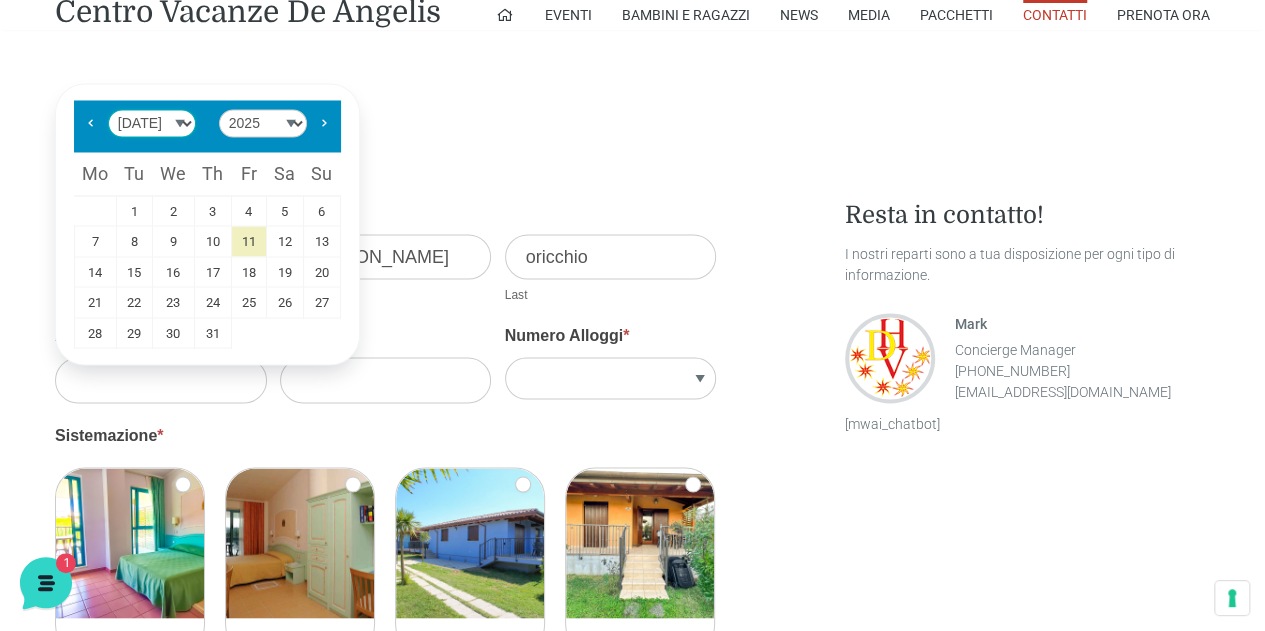 click on "Jan Feb Mar Apr May Jun Jul Aug Sep Oct Nov Dec" at bounding box center (152, 123) 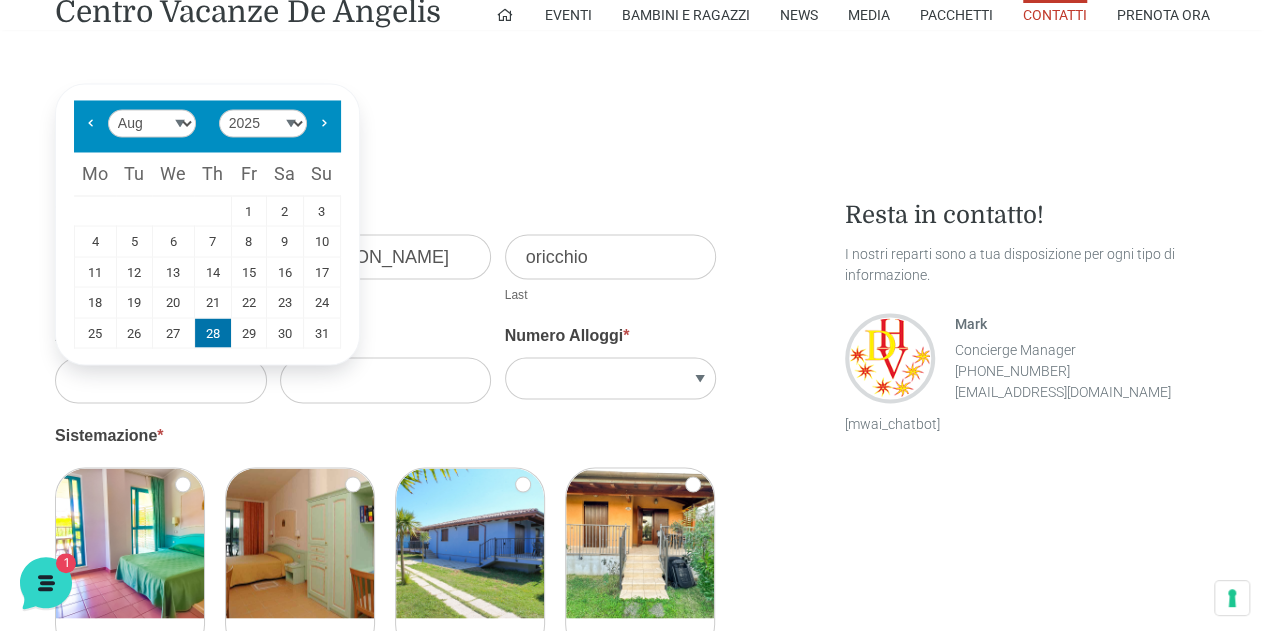 click on "28" at bounding box center [213, 333] 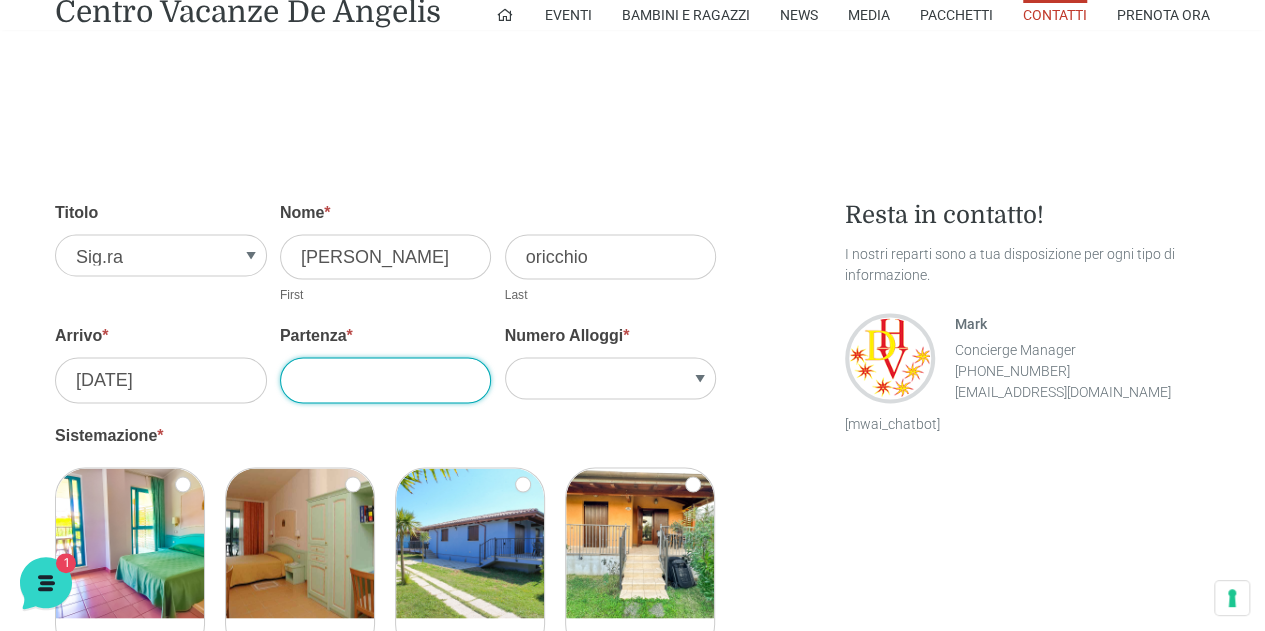 click on "Partenza
*" at bounding box center [386, 379] 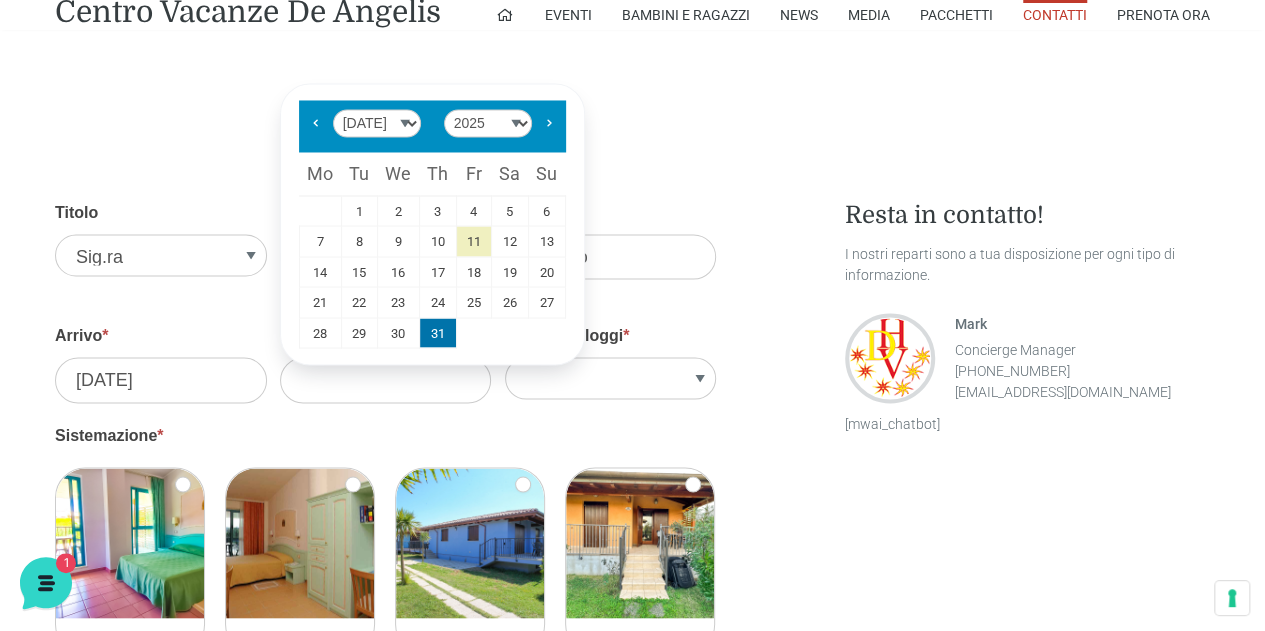 click on "31" at bounding box center (438, 333) 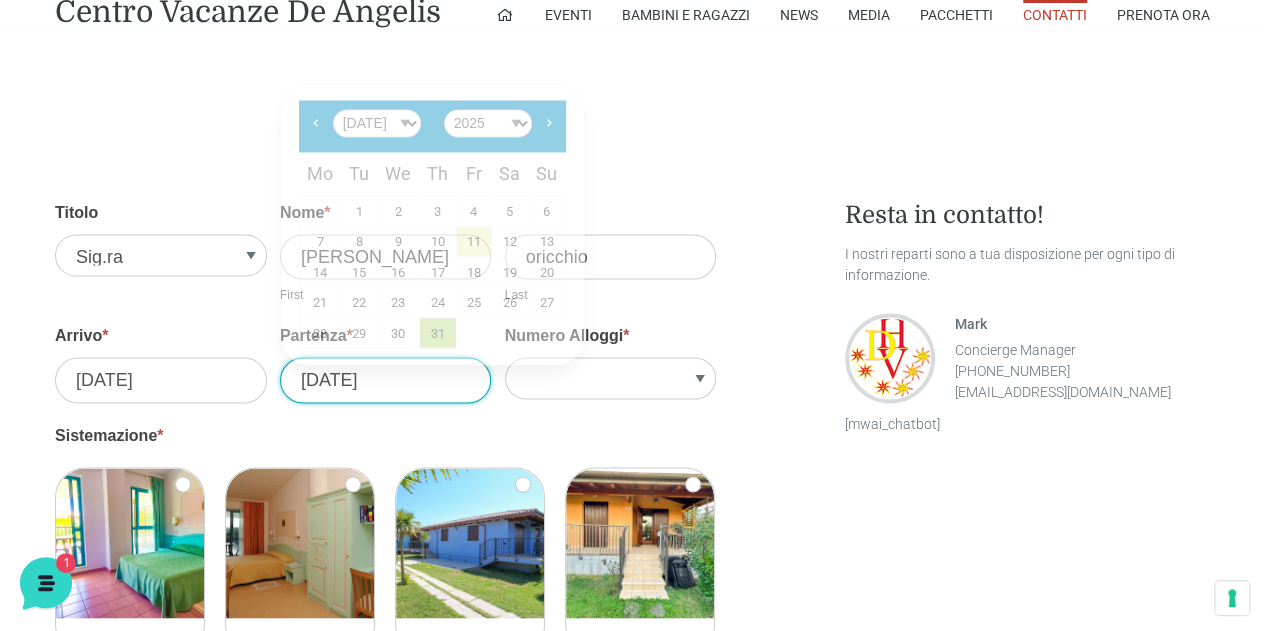 click on "07/31/2025" at bounding box center [386, 379] 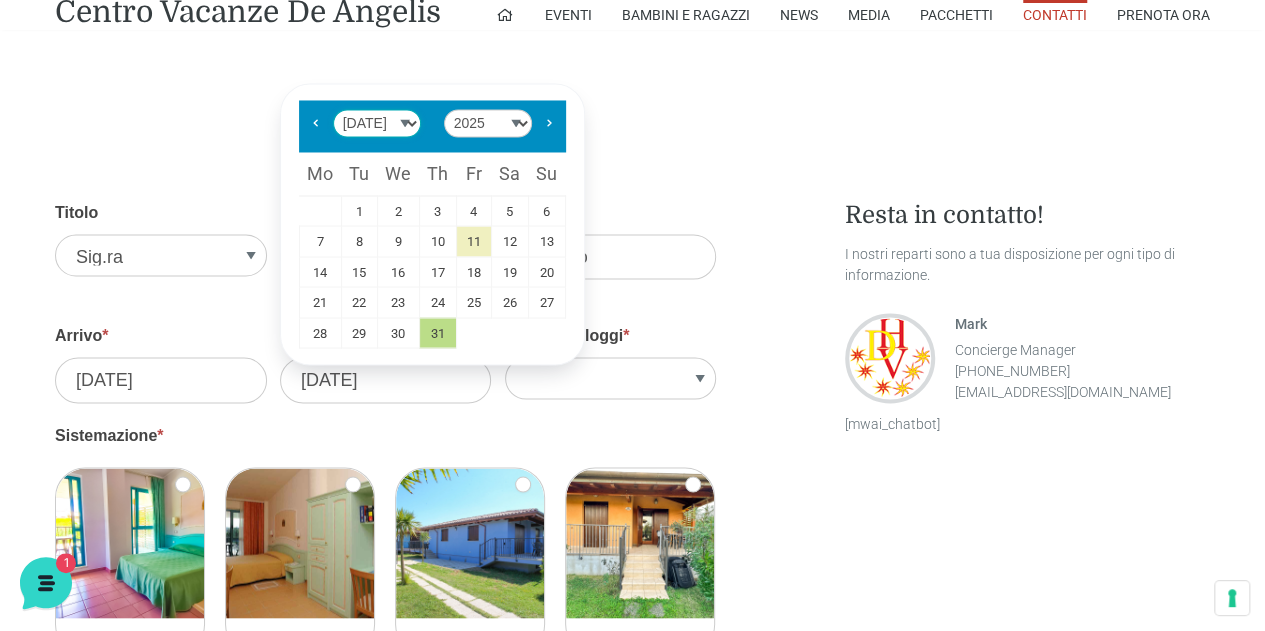 click on "Jan Feb Mar Apr May Jun Jul Aug Sep Oct Nov Dec" at bounding box center [377, 123] 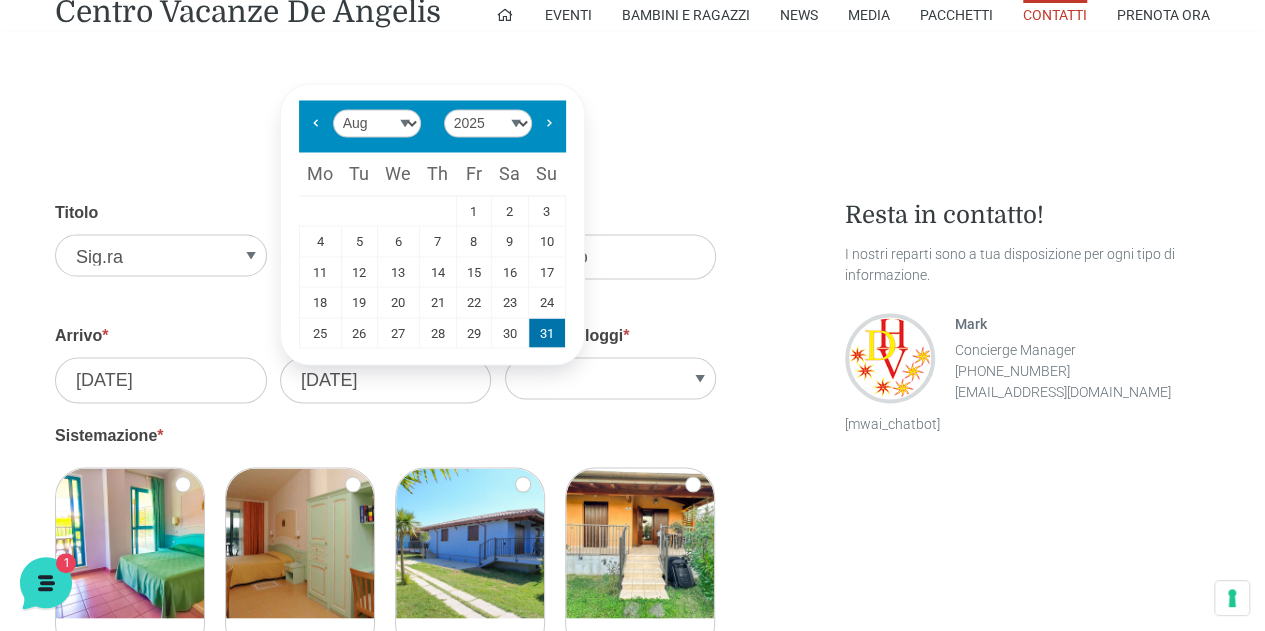 click on "31" at bounding box center (547, 333) 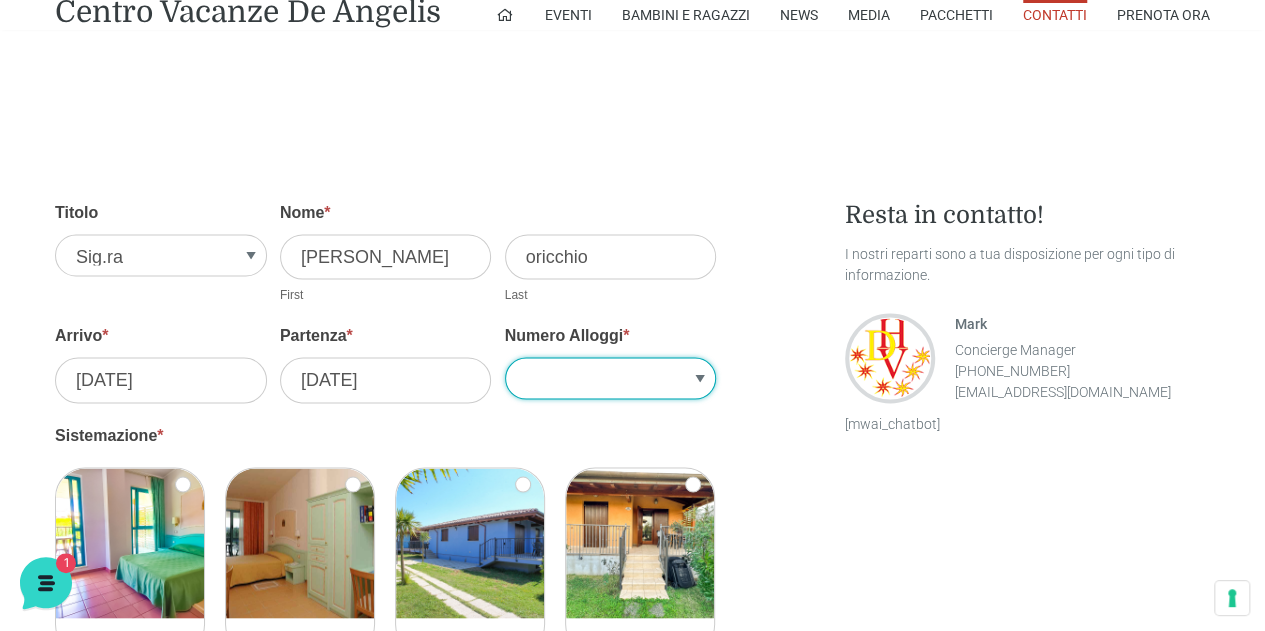 drag, startPoint x: 707, startPoint y: 374, endPoint x: 688, endPoint y: 377, distance: 19.235384 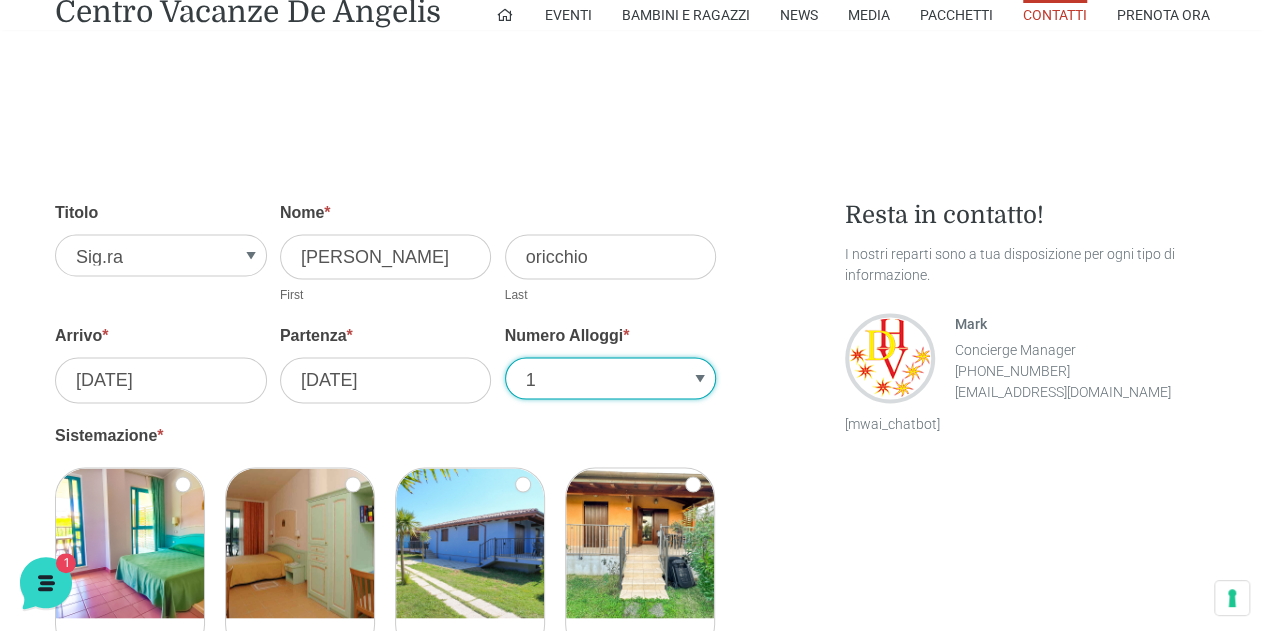 click on "1 2 3 4 5" at bounding box center [611, 378] 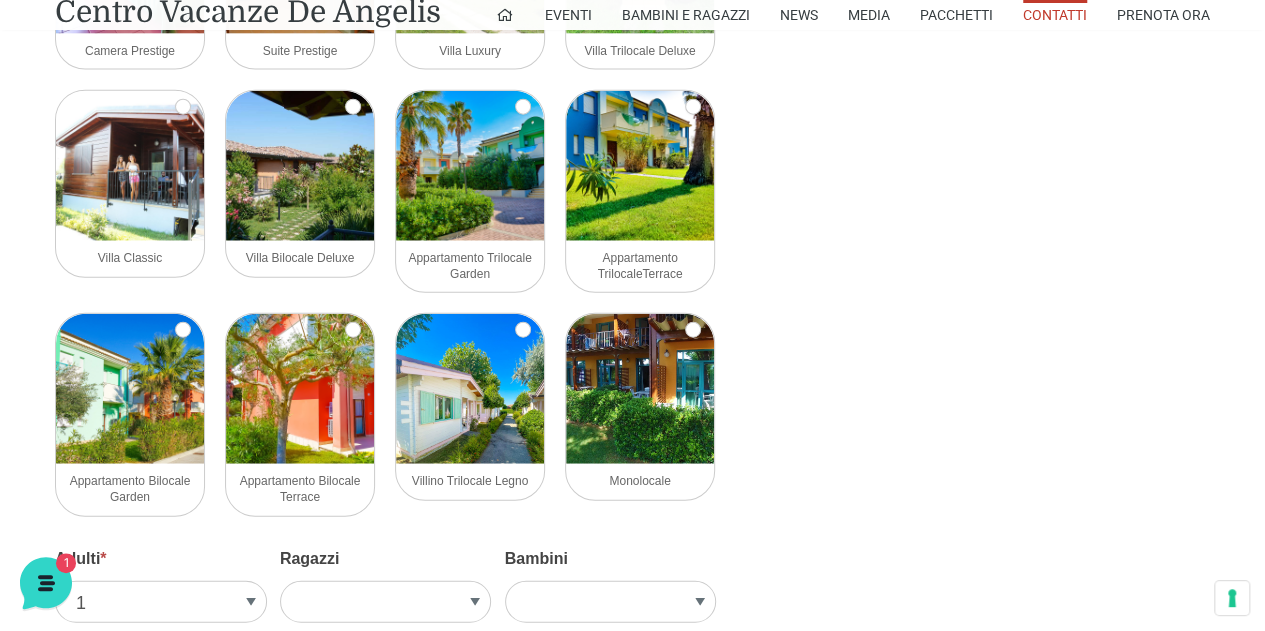scroll, scrollTop: 2300, scrollLeft: 0, axis: vertical 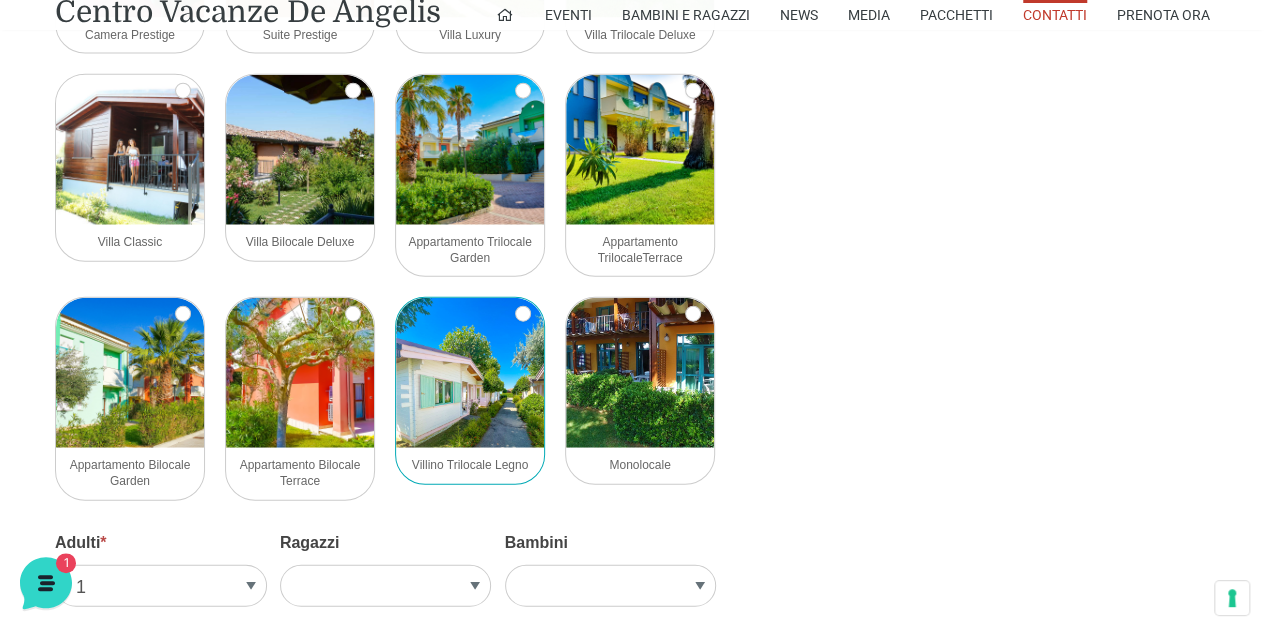 click at bounding box center (470, 373) 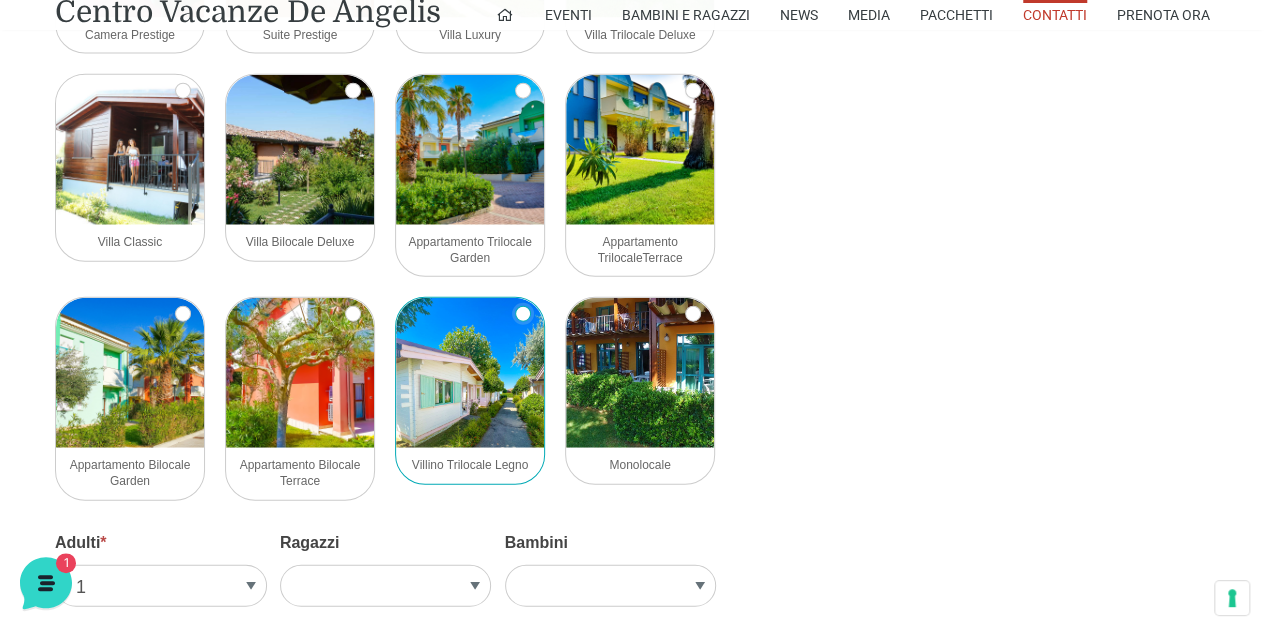 click on "Villino Trilocale Legno" at bounding box center (523, 314) 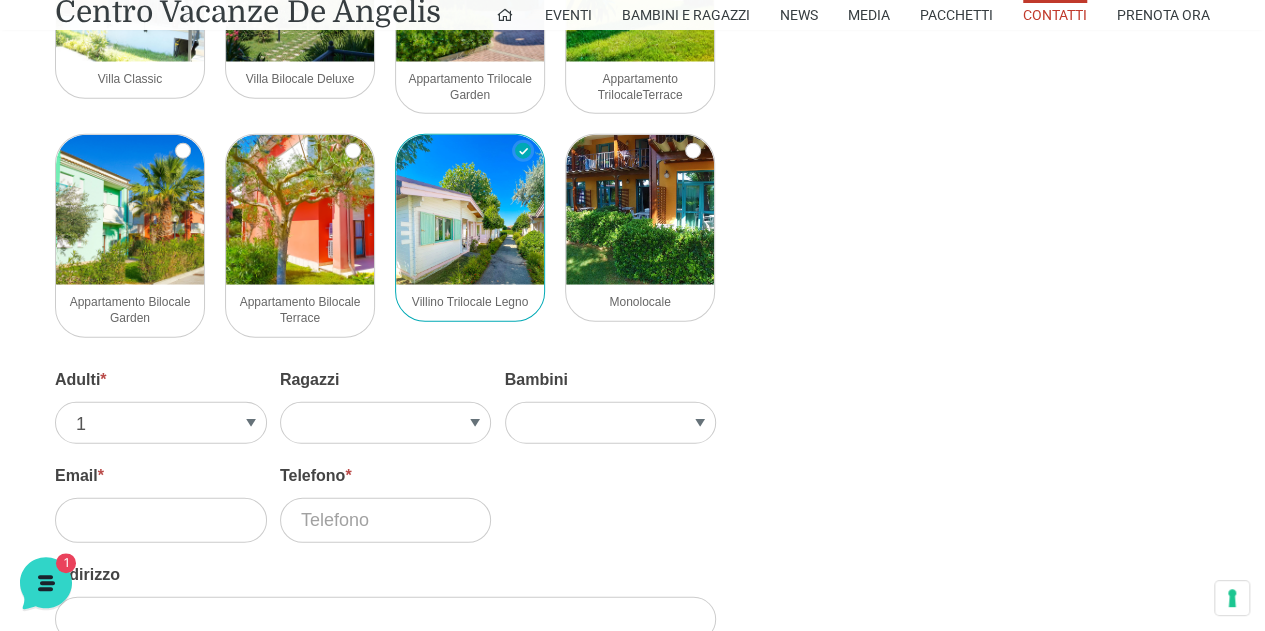 scroll, scrollTop: 2500, scrollLeft: 0, axis: vertical 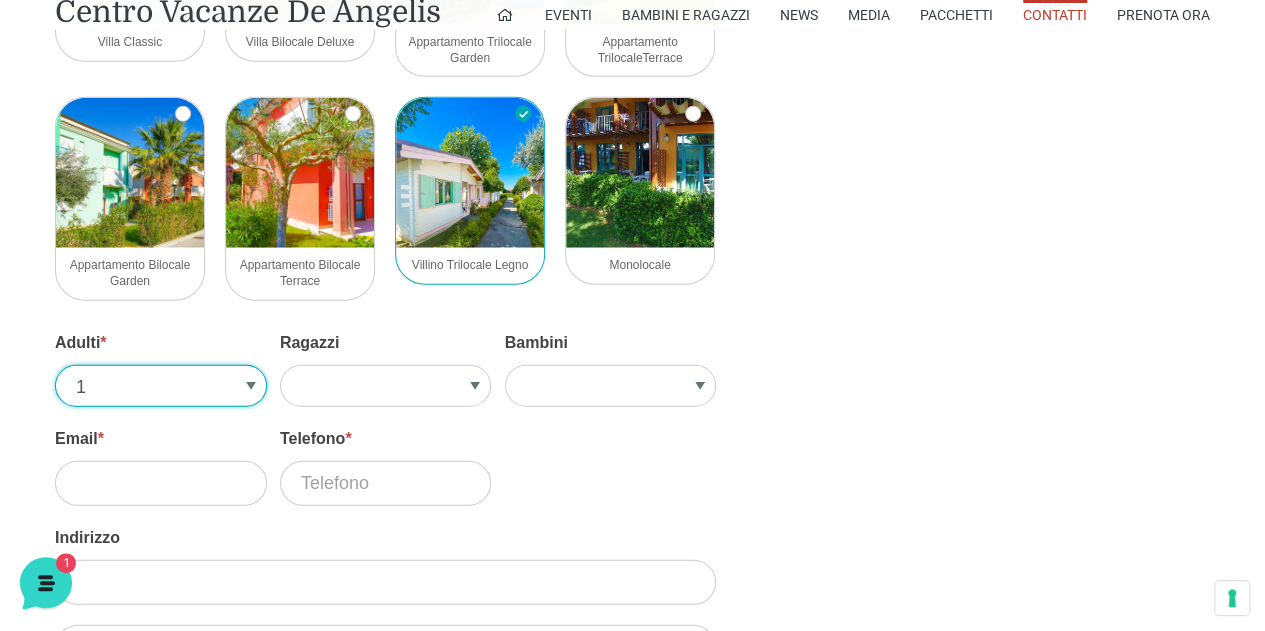 click on "1 2 3 4 5" at bounding box center (161, 386) 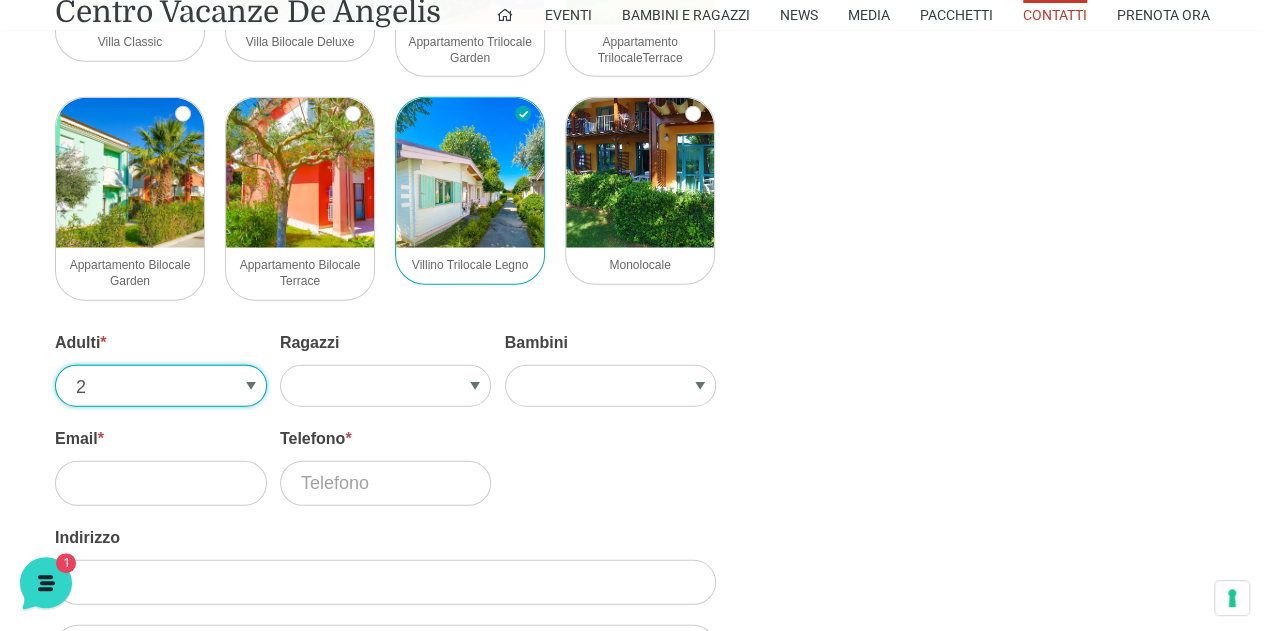 click on "1 2 3 4 5" at bounding box center [161, 386] 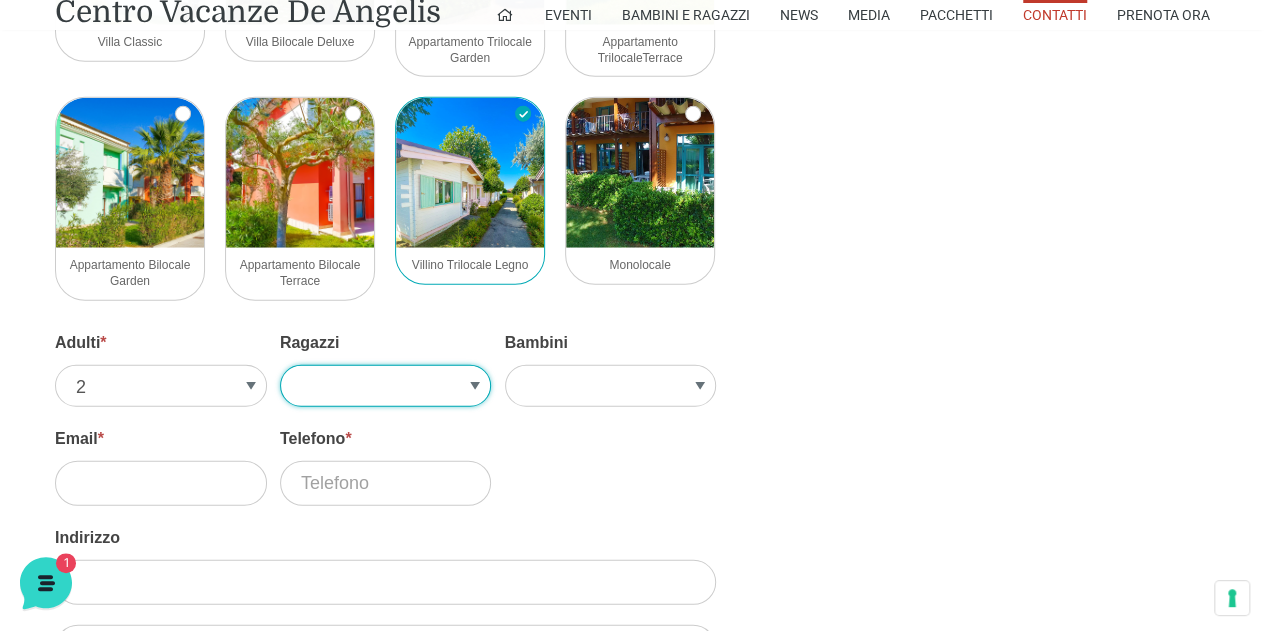 click on "1 2 3 4" at bounding box center (386, 386) 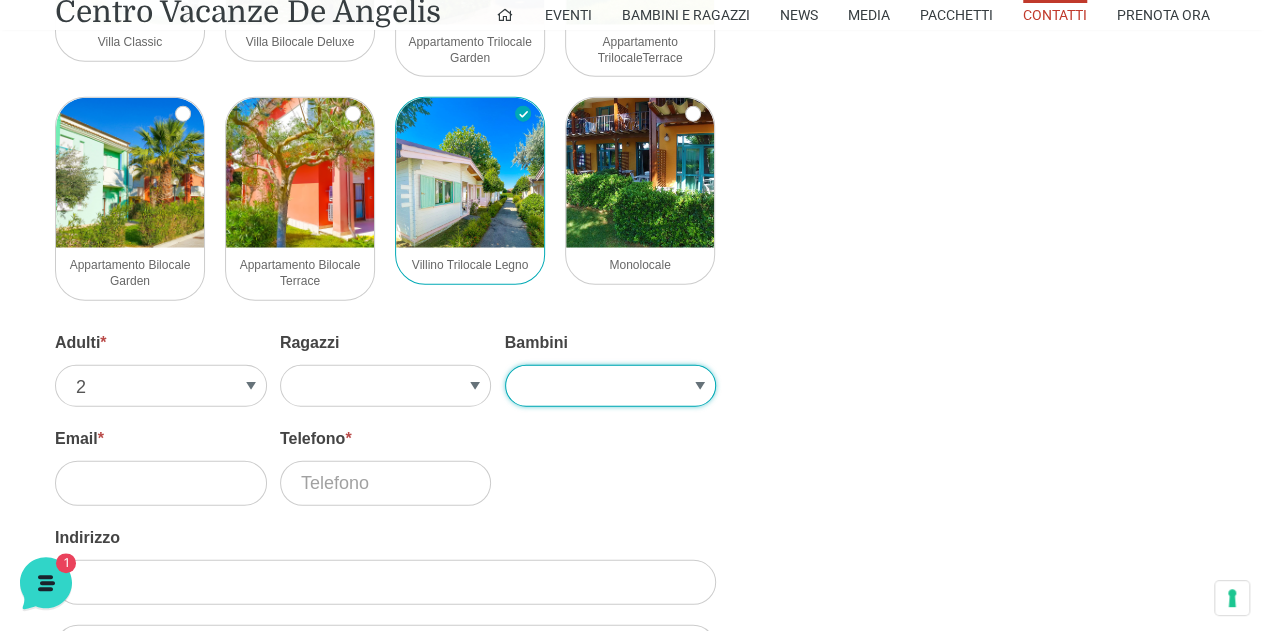click on "1 2 3 4 5" at bounding box center (611, 386) 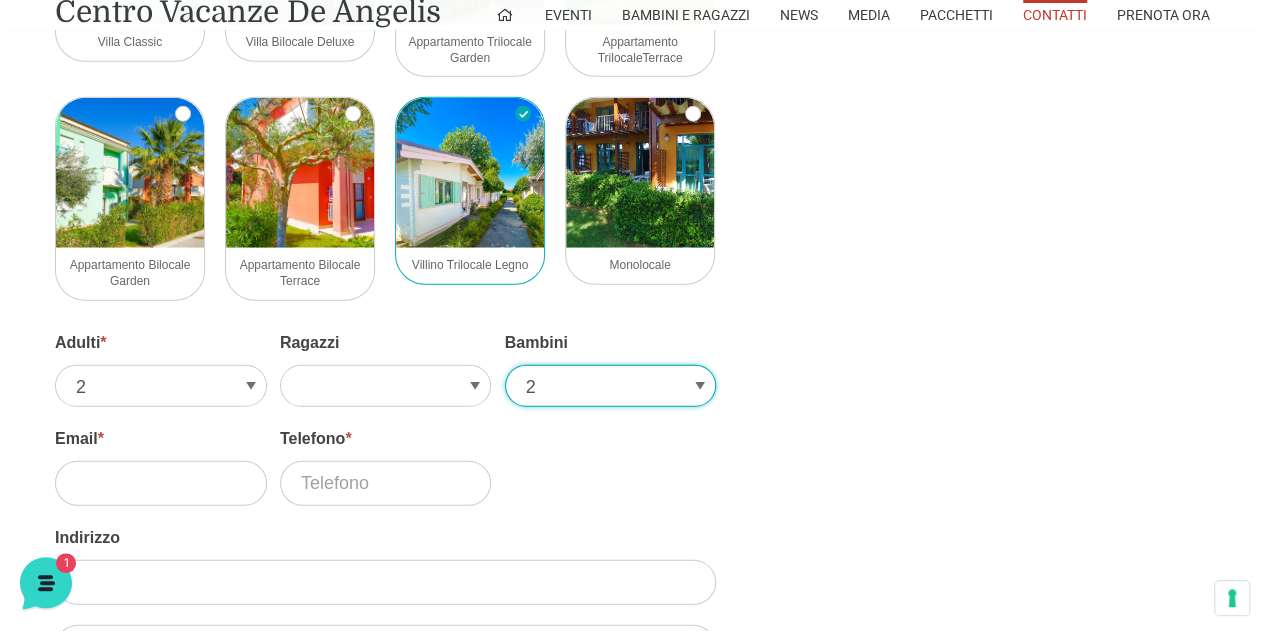 click on "1 2 3 4 5" at bounding box center [611, 386] 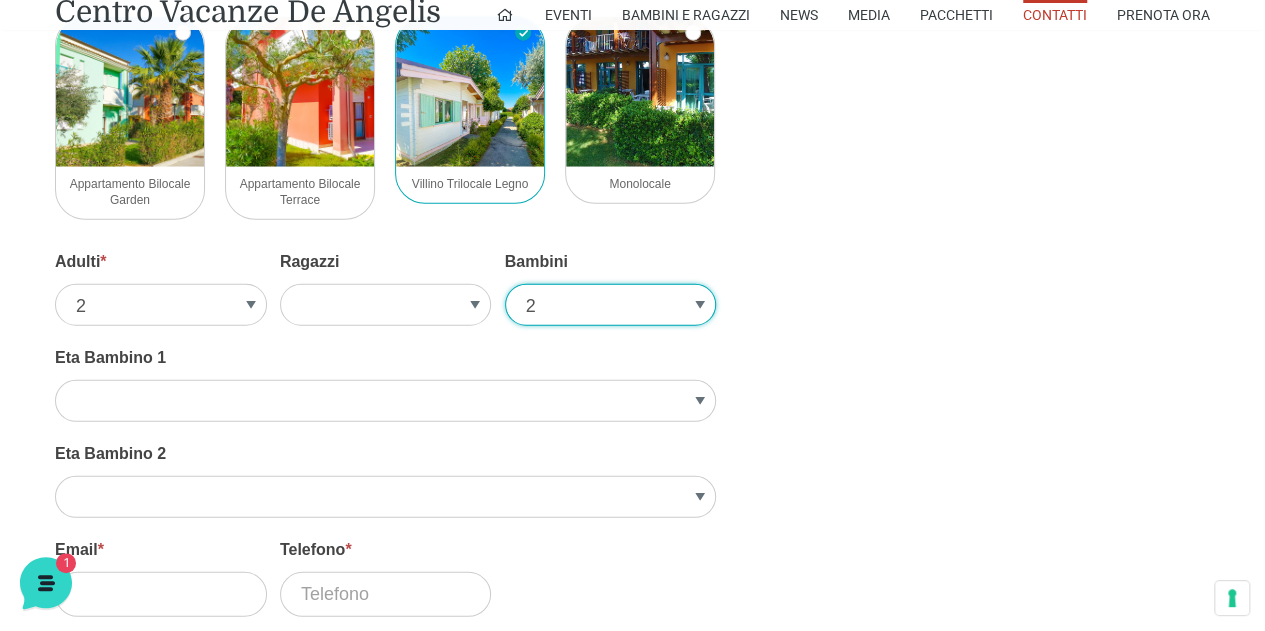 scroll, scrollTop: 2700, scrollLeft: 0, axis: vertical 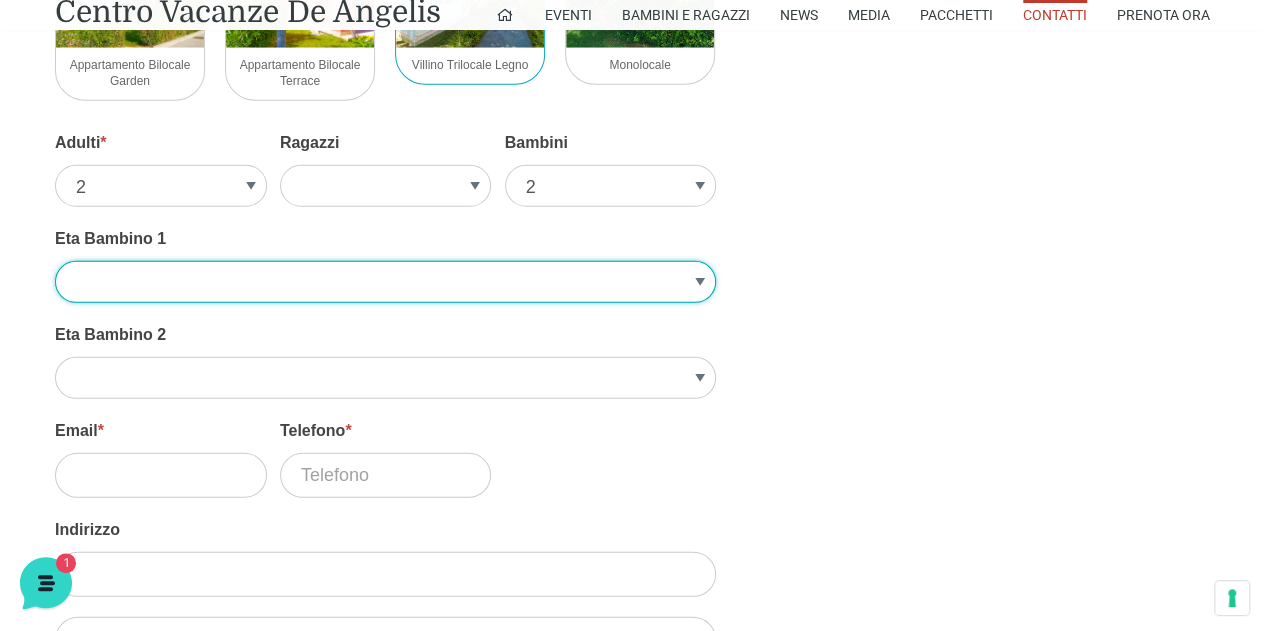 click on "1 2 3 4 5 6 7 8 9 10" at bounding box center [385, 282] 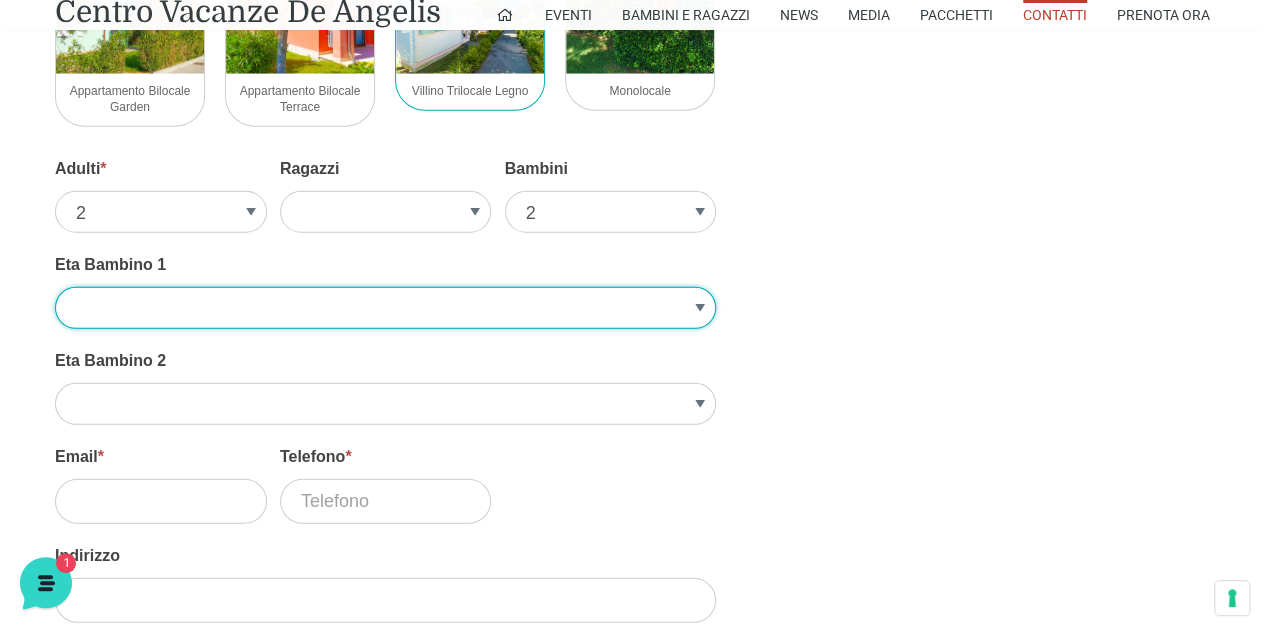 scroll, scrollTop: 2600, scrollLeft: 0, axis: vertical 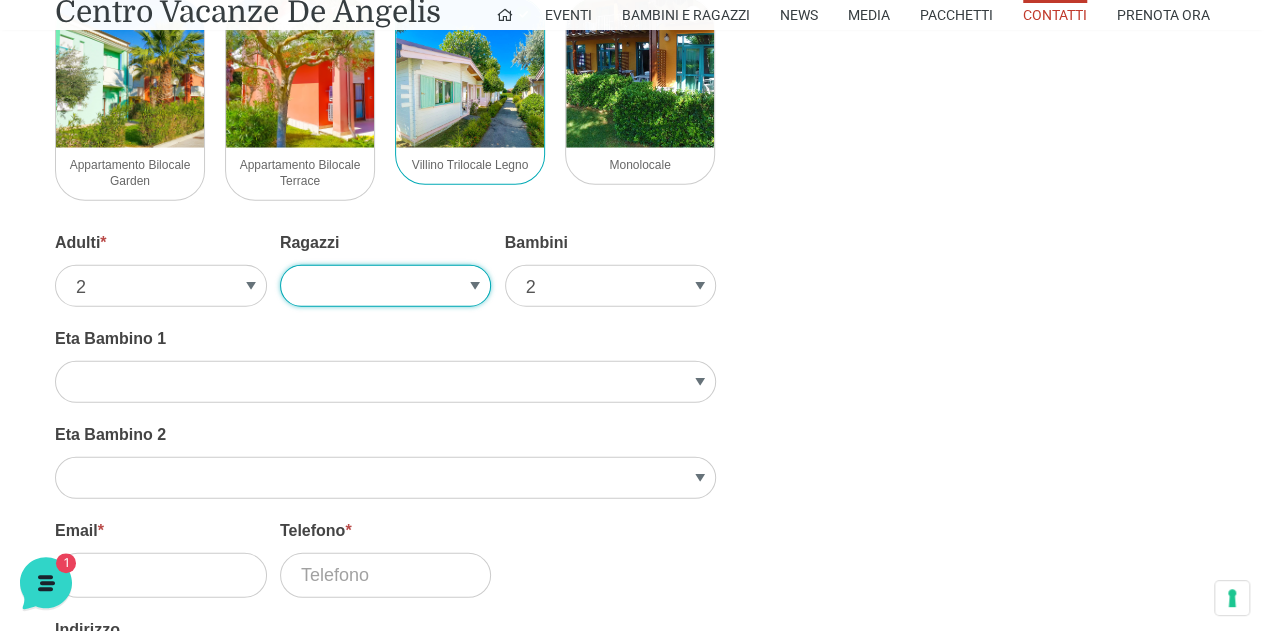 click on "1 2 3 4" at bounding box center (386, 286) 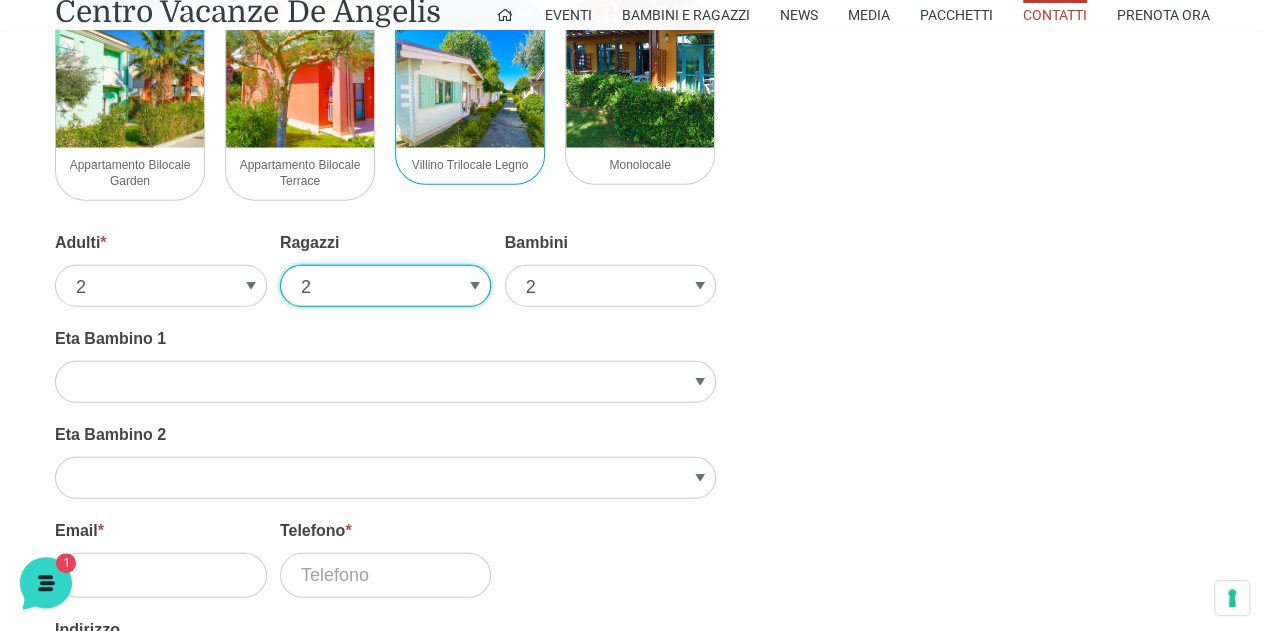 click on "1 2 3 4" at bounding box center (386, 286) 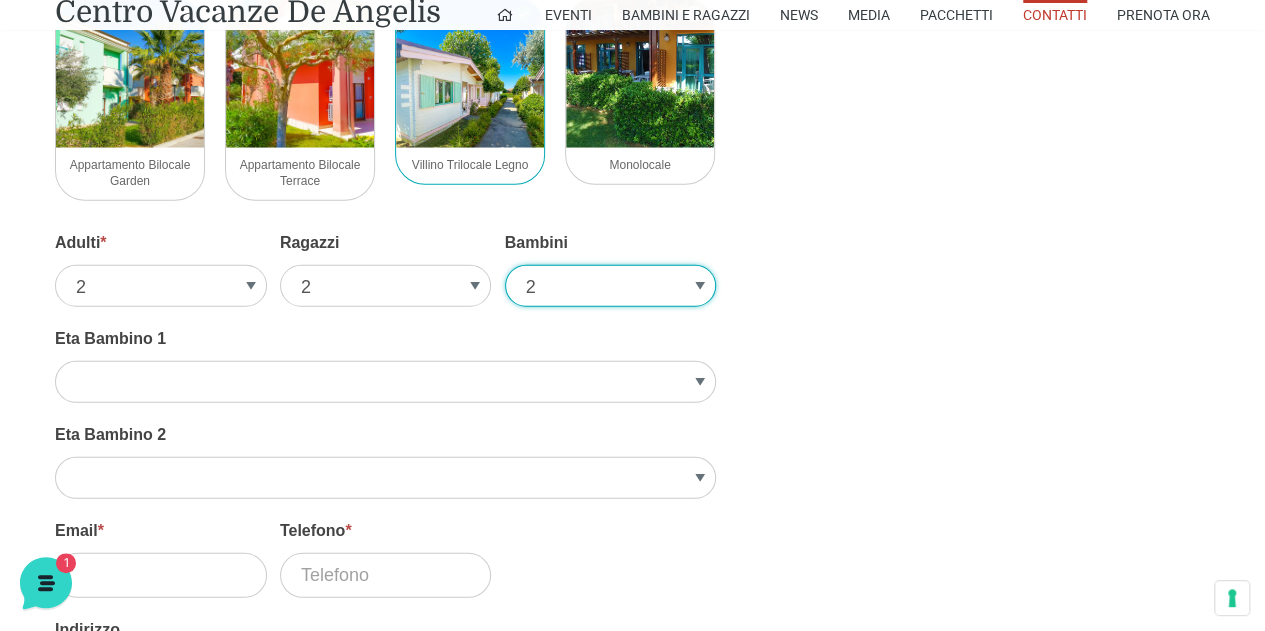 click on "1 2 3 4 5" at bounding box center (611, 286) 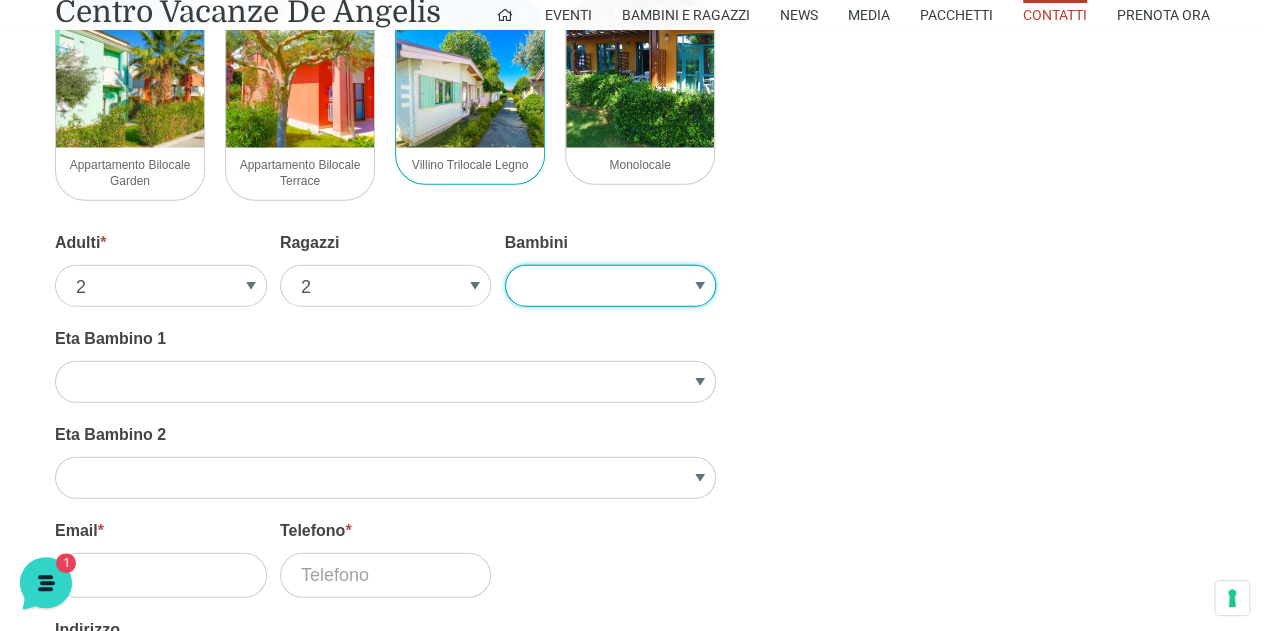 click on "1 2 3 4 5" at bounding box center [611, 286] 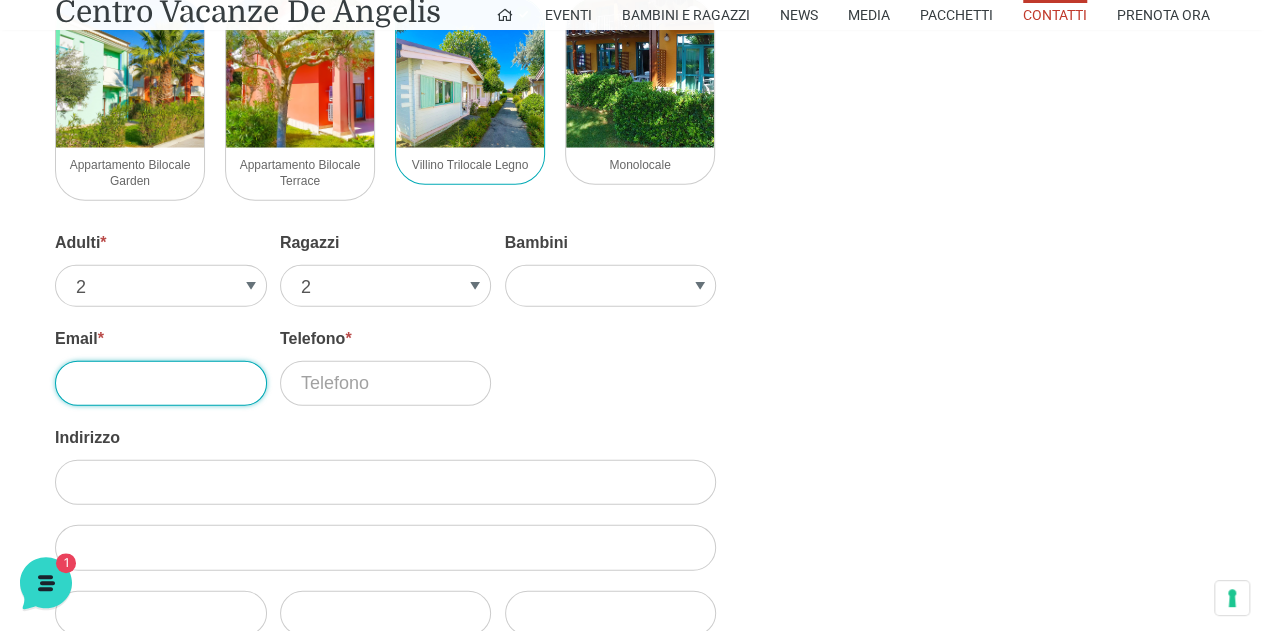 click on "Email
*" at bounding box center [161, 383] 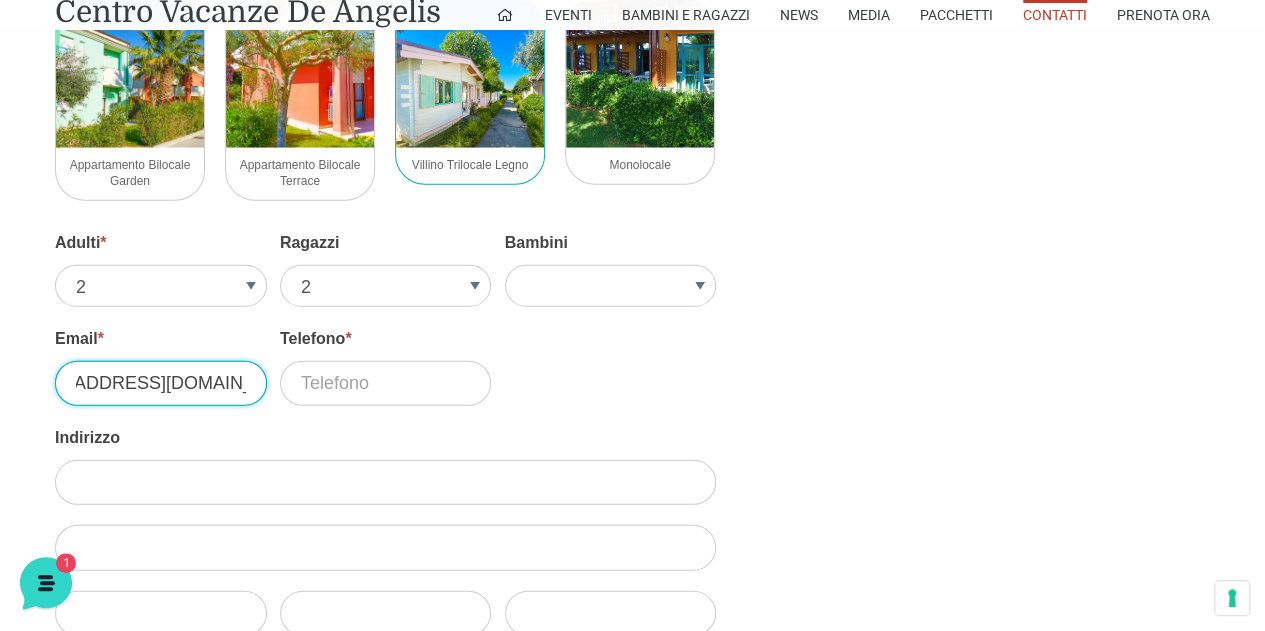 scroll, scrollTop: 0, scrollLeft: 88, axis: horizontal 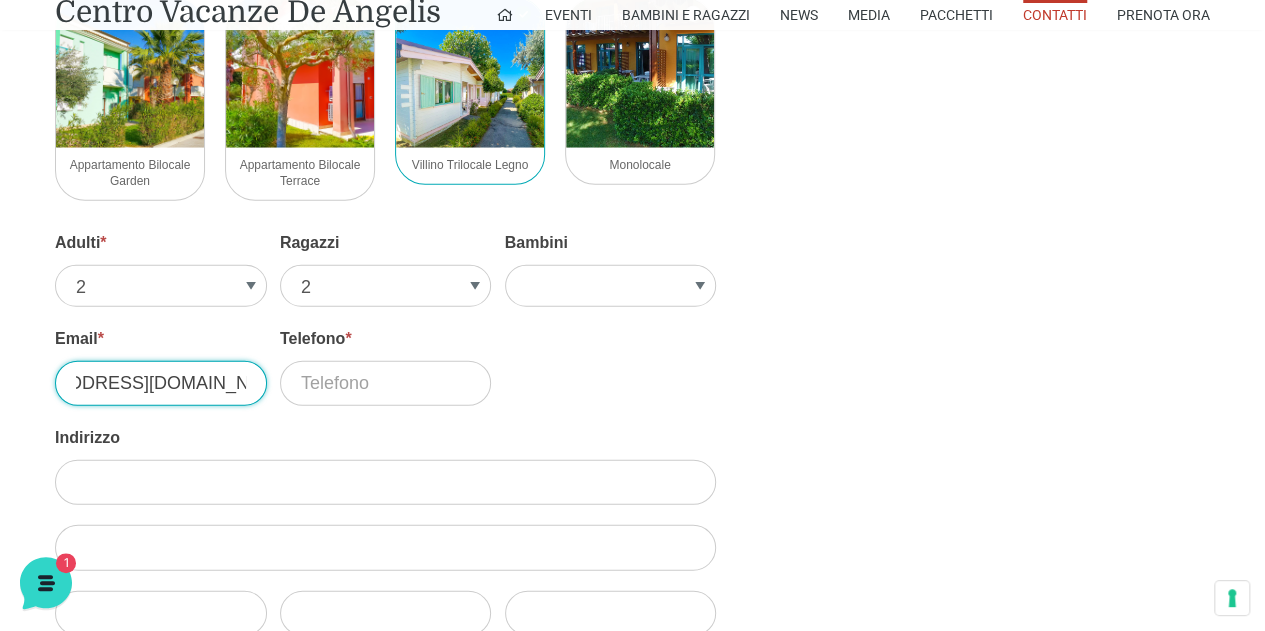 type on "francescaoricchio@gmail.com" 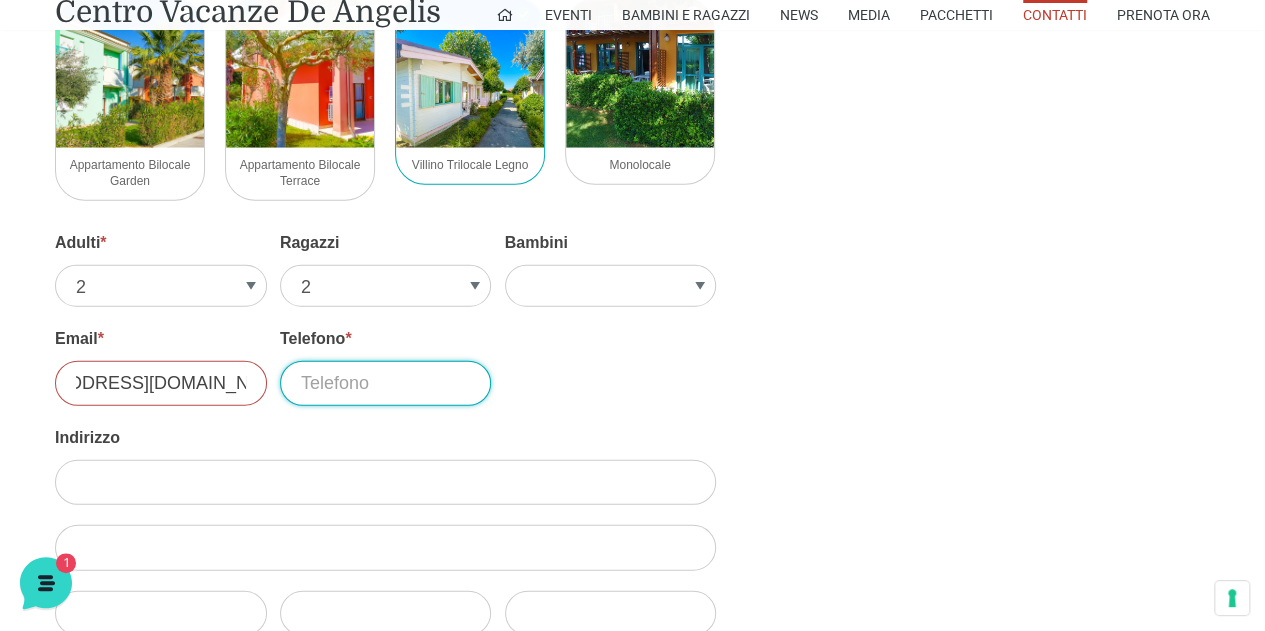 click on "Telefono
*" at bounding box center [386, 383] 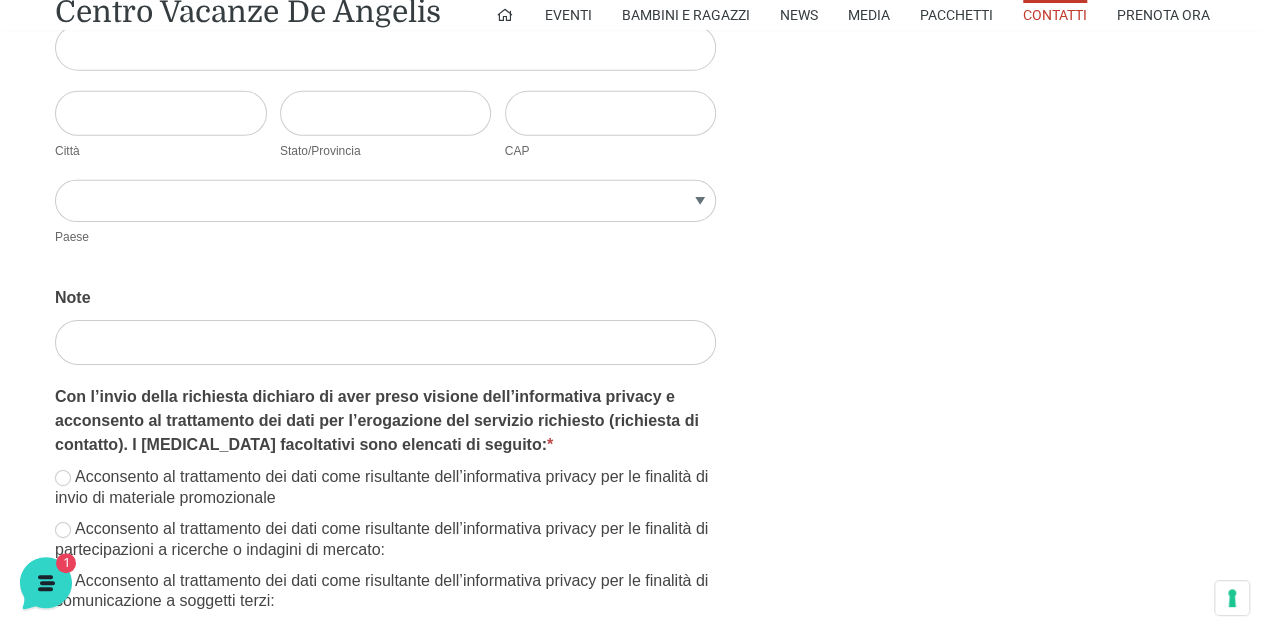 scroll, scrollTop: 3200, scrollLeft: 0, axis: vertical 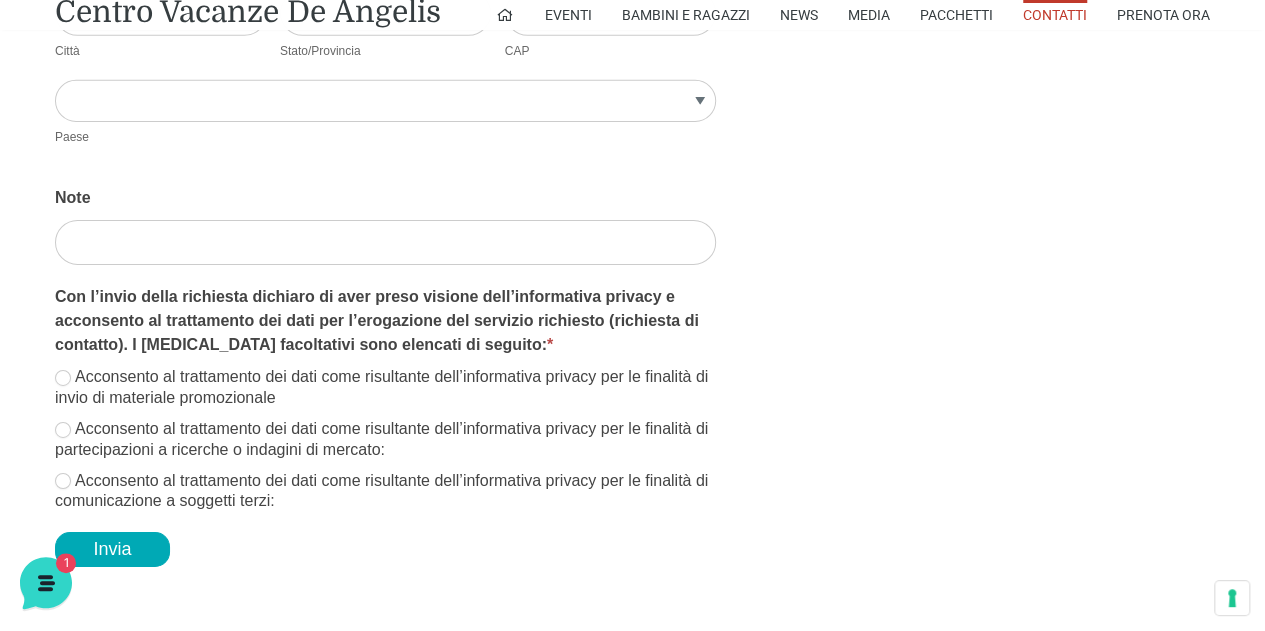 type on "3425305920" 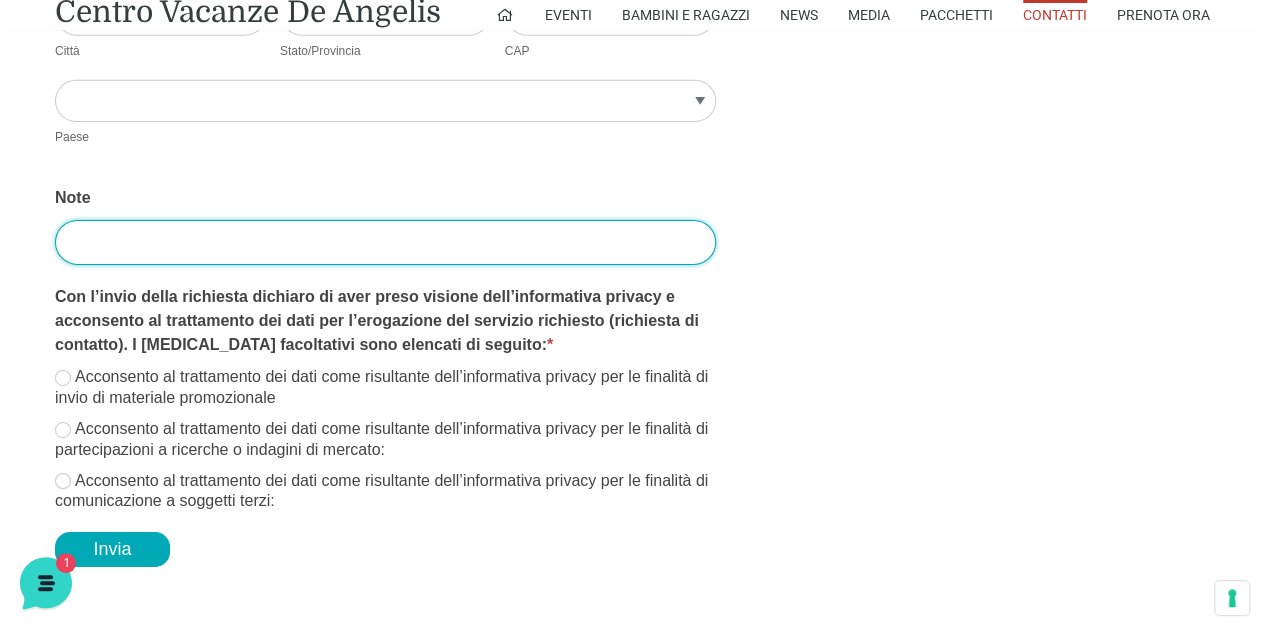 click on "Note" at bounding box center (385, 242) 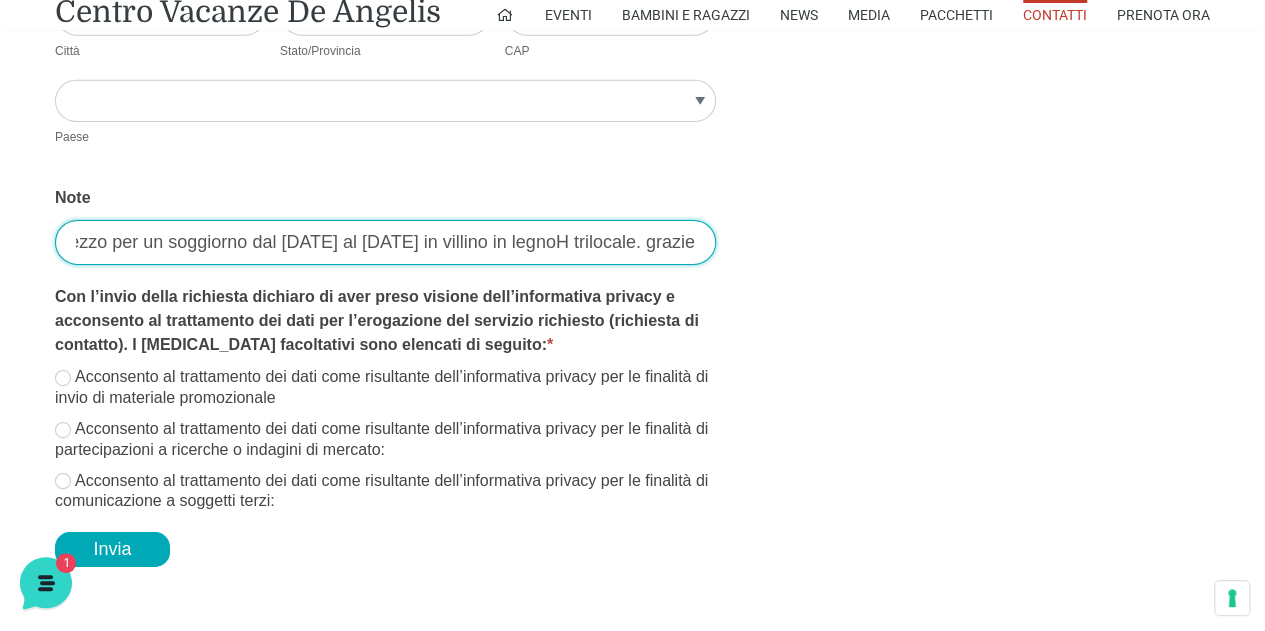 scroll, scrollTop: 0, scrollLeft: 450, axis: horizontal 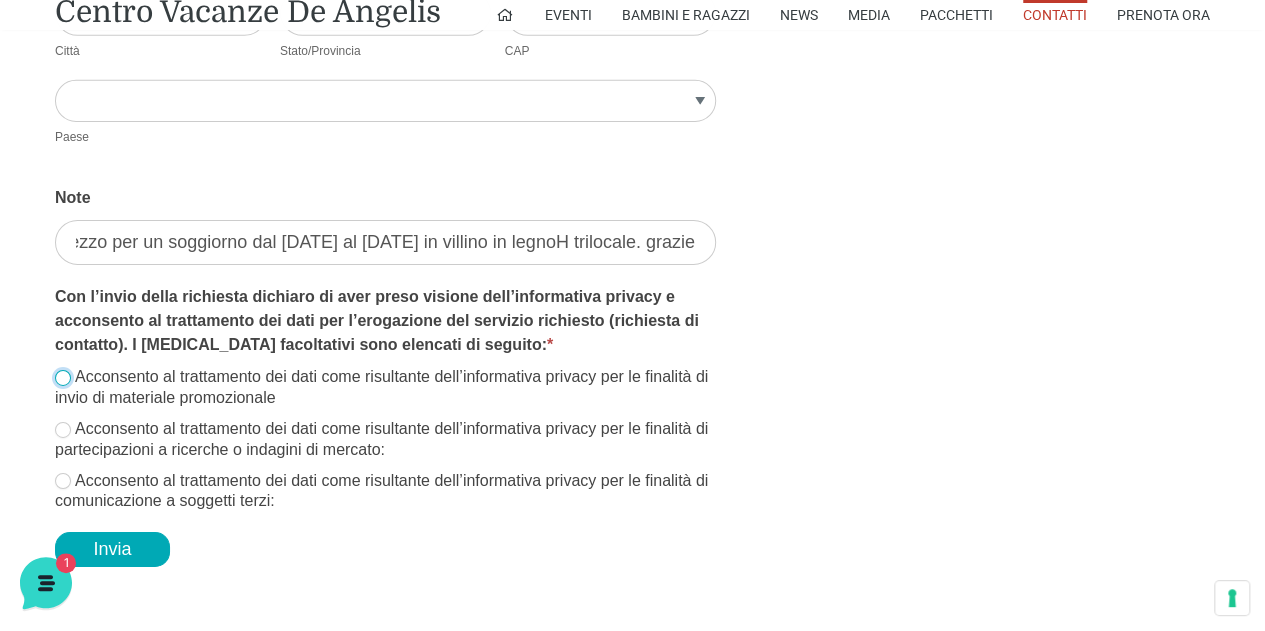 click on "Acconsento al trattamento dei dati come risultante dell’informativa privacy per le finalità di invio di materiale promozionale" at bounding box center [63, 378] 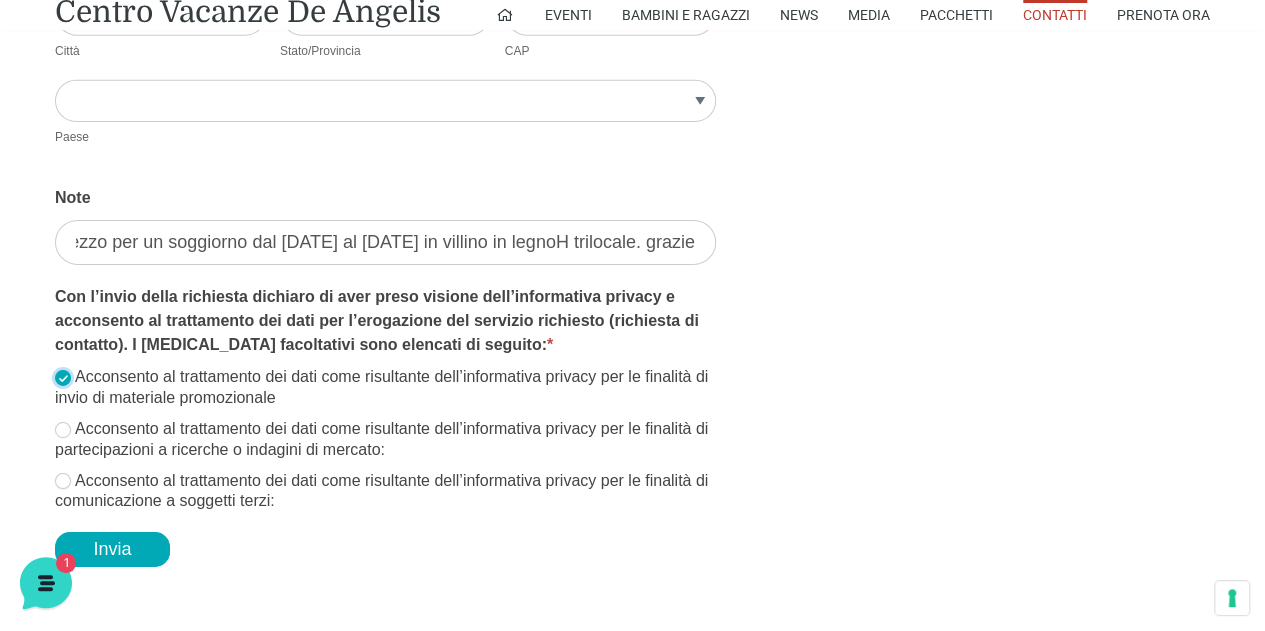 scroll, scrollTop: 0, scrollLeft: 0, axis: both 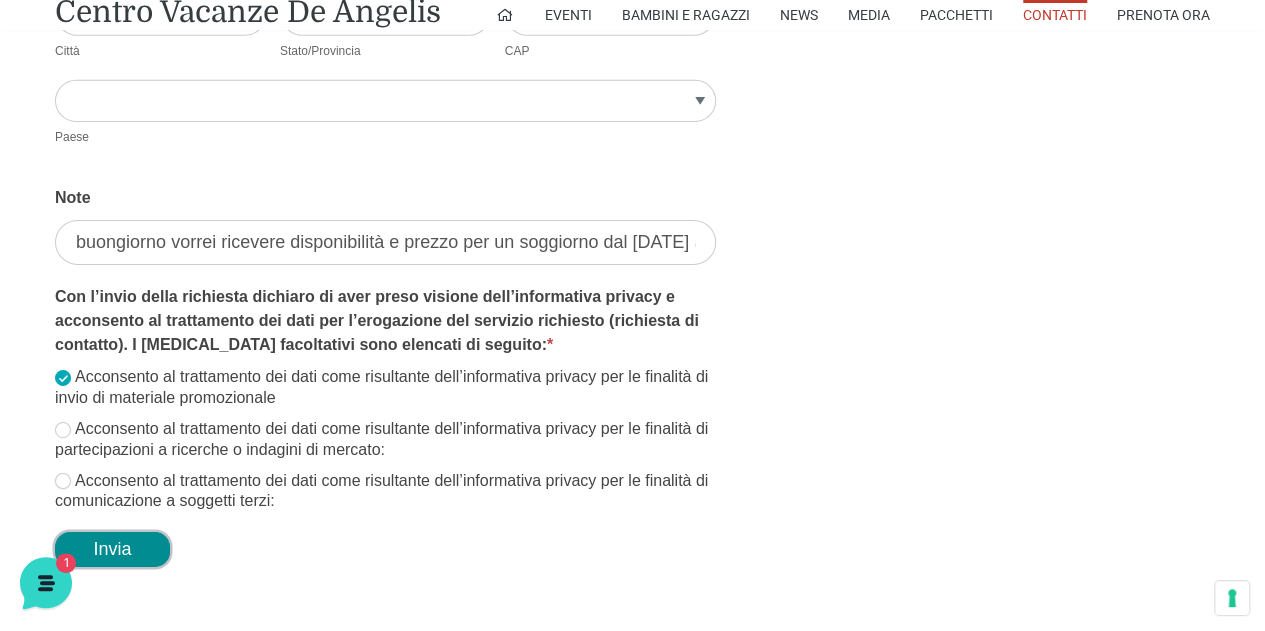 click on "Invia" at bounding box center (112, 549) 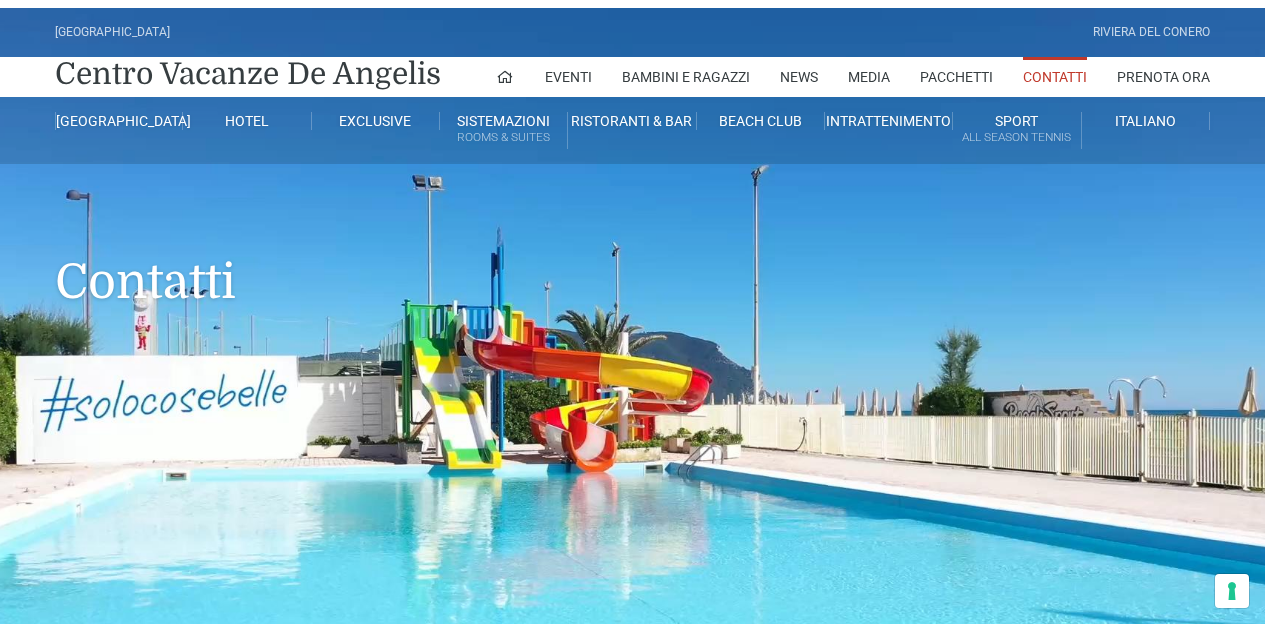 scroll, scrollTop: 1681, scrollLeft: 0, axis: vertical 